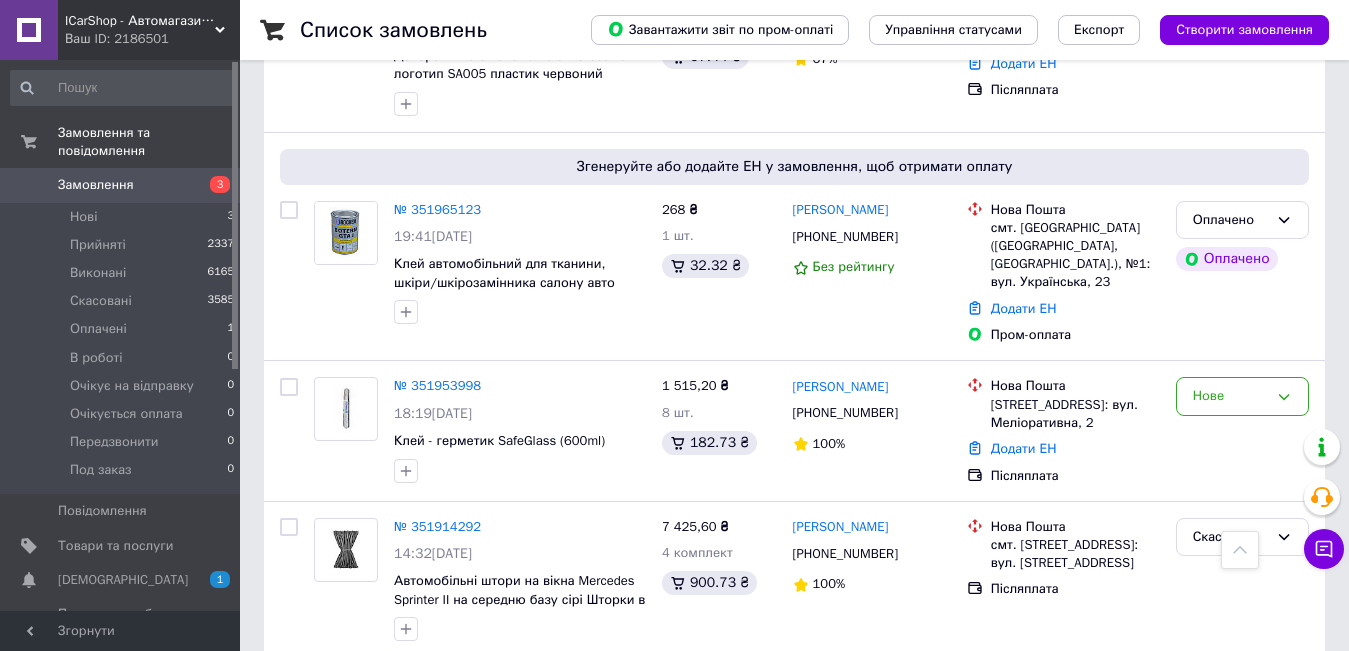 scroll, scrollTop: 500, scrollLeft: 0, axis: vertical 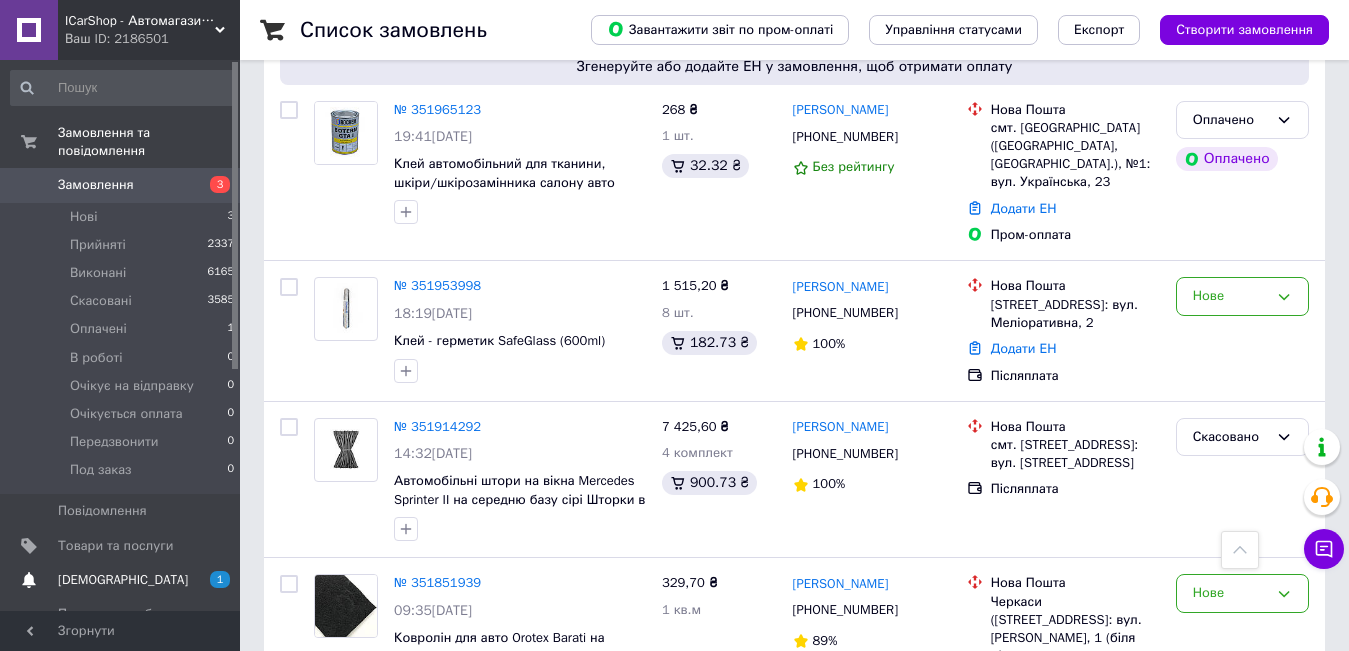 click on "[DEMOGRAPHIC_DATA]" at bounding box center [123, 580] 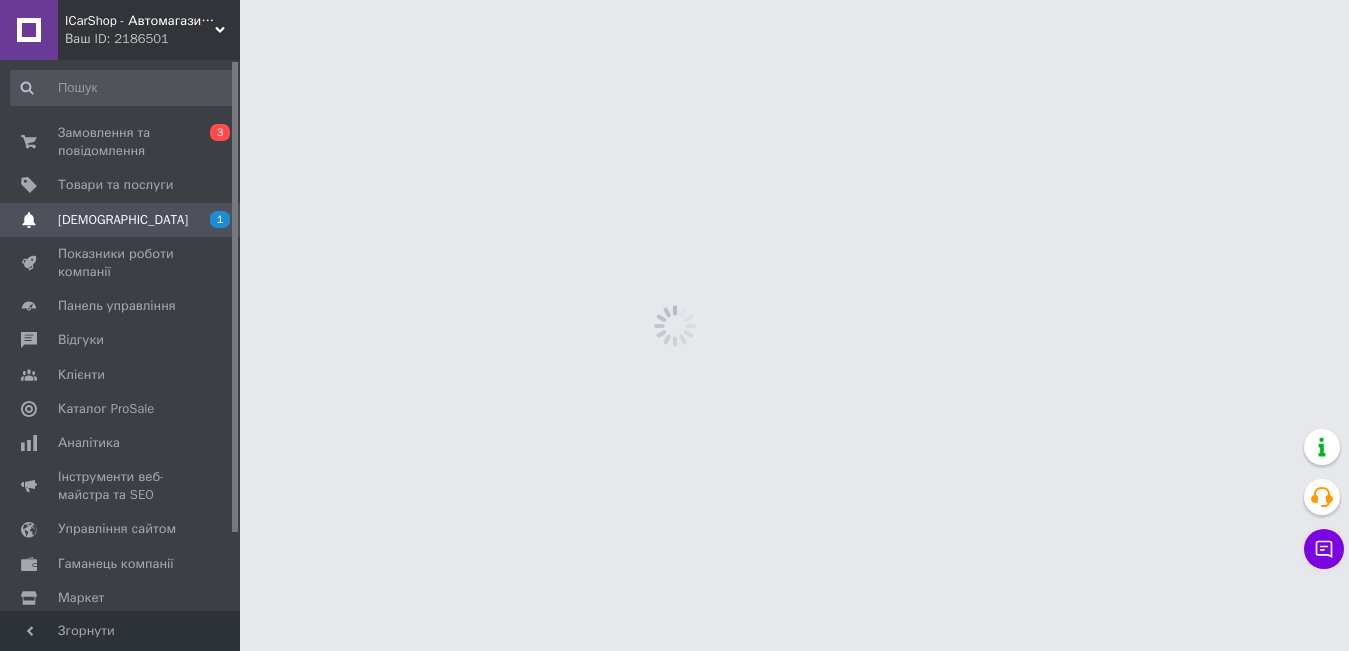 scroll, scrollTop: 0, scrollLeft: 0, axis: both 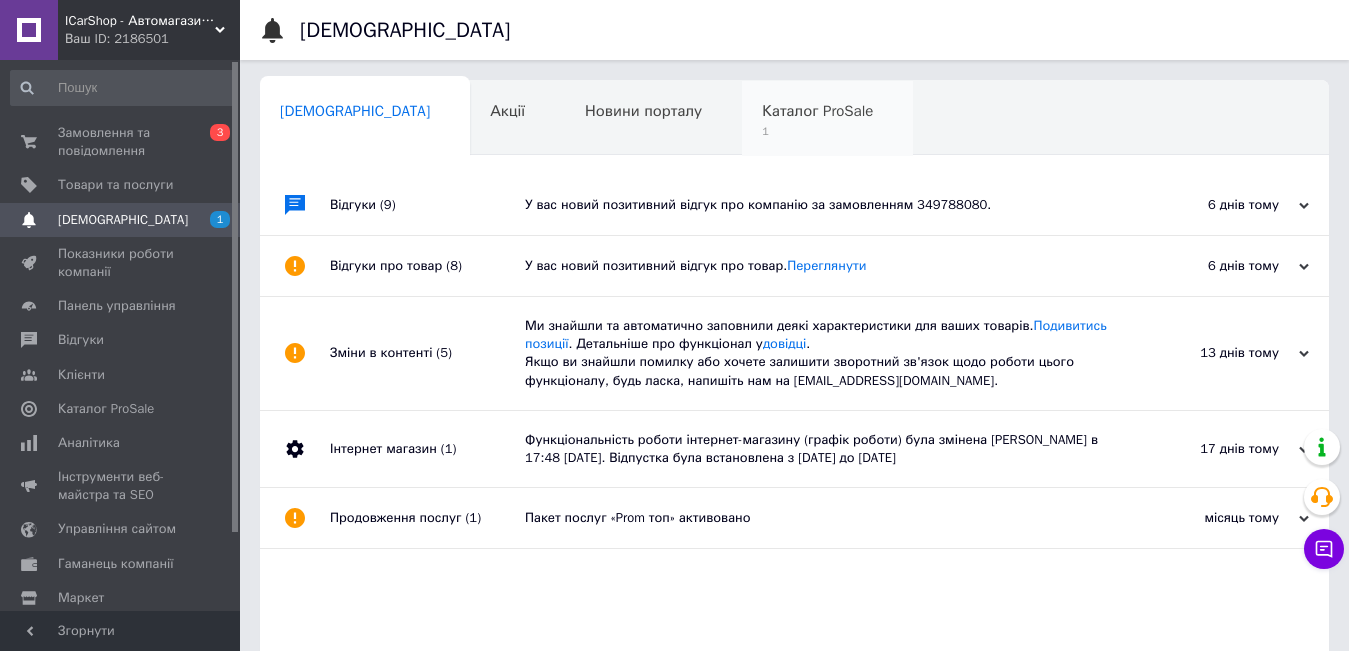click on "Каталог ProSale" at bounding box center [817, 111] 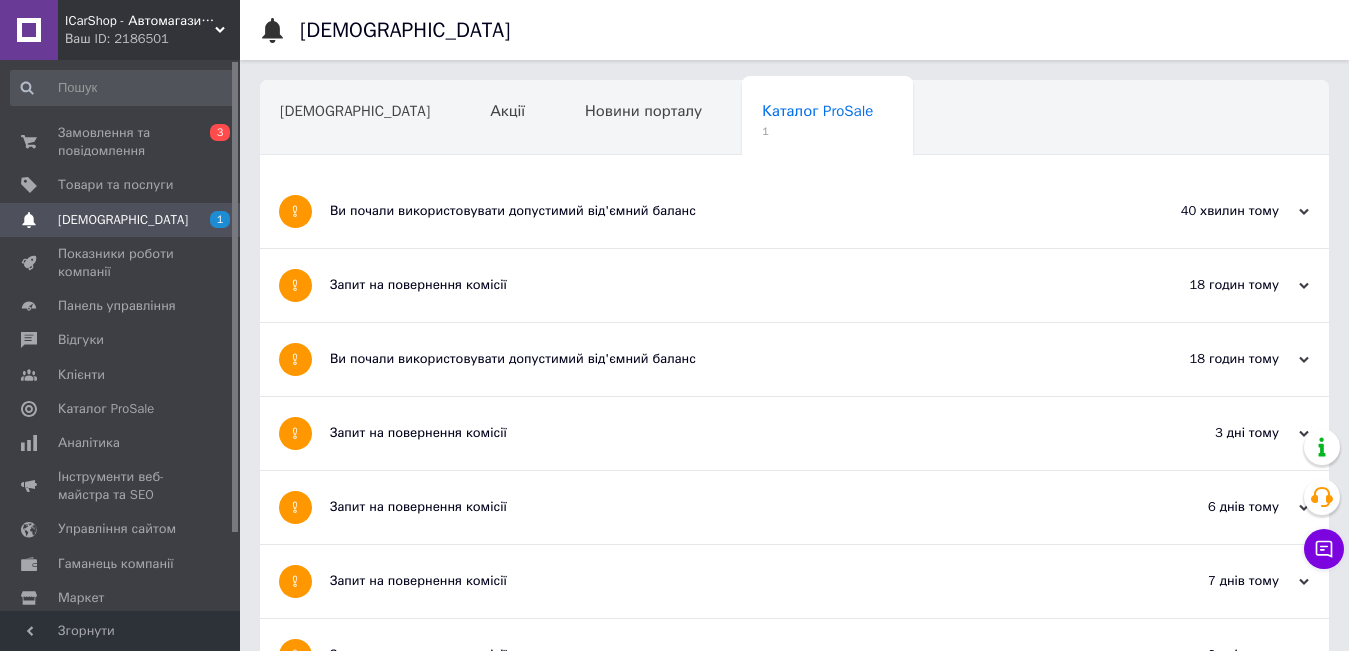 click on "Ви почали використовувати допустимий від'ємний баланс" at bounding box center [719, 211] 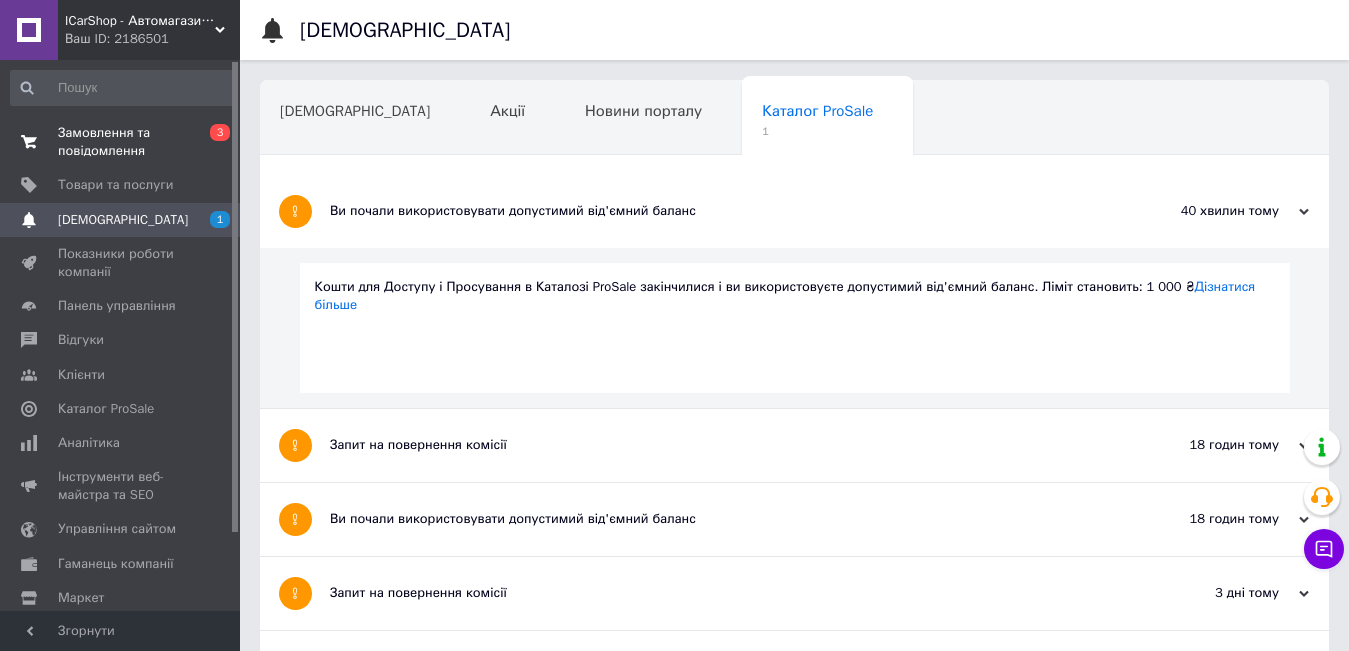 click on "Замовлення та повідомлення" at bounding box center (121, 142) 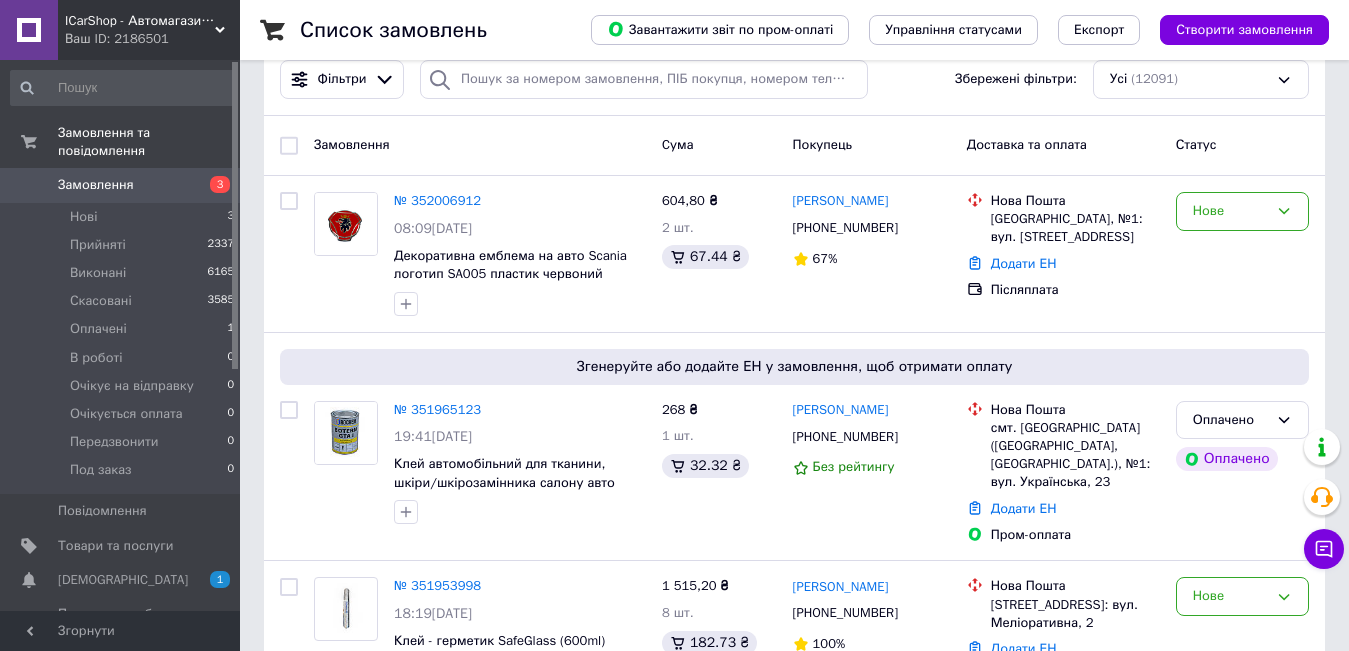 scroll, scrollTop: 100, scrollLeft: 0, axis: vertical 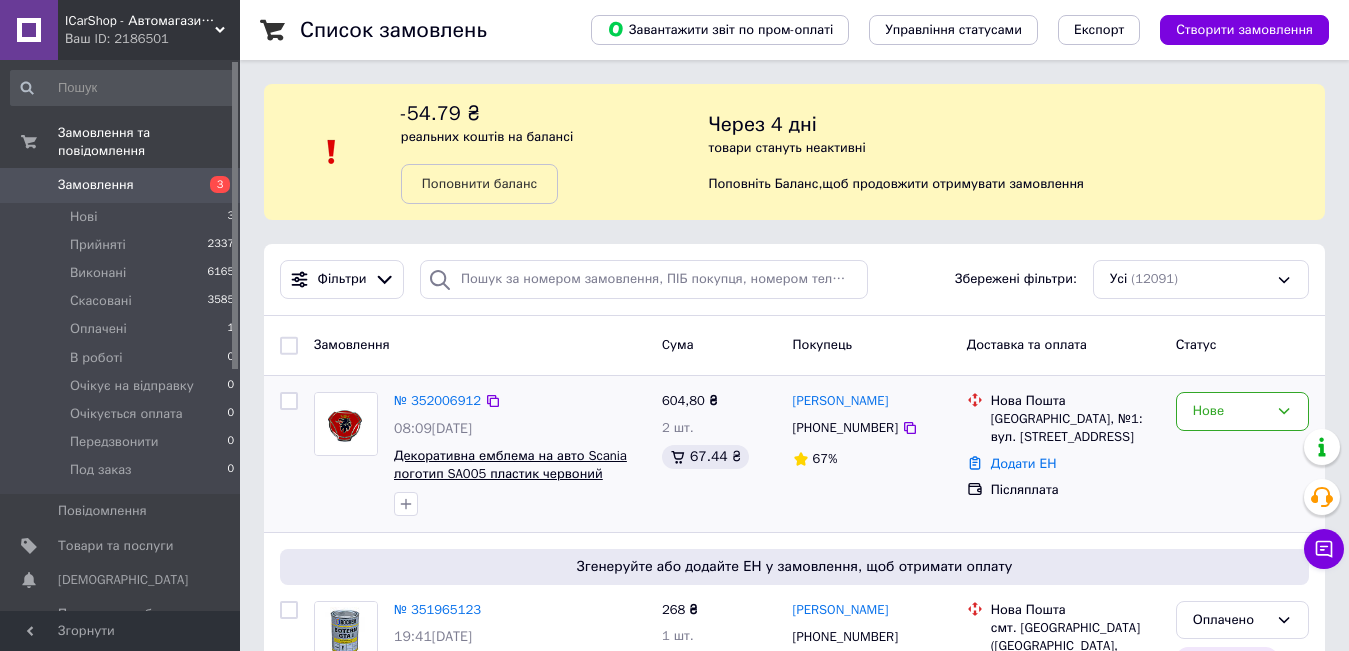 click on "Декоративна емблема на авто Scania логотип SA005 пластик червоний" at bounding box center (510, 465) 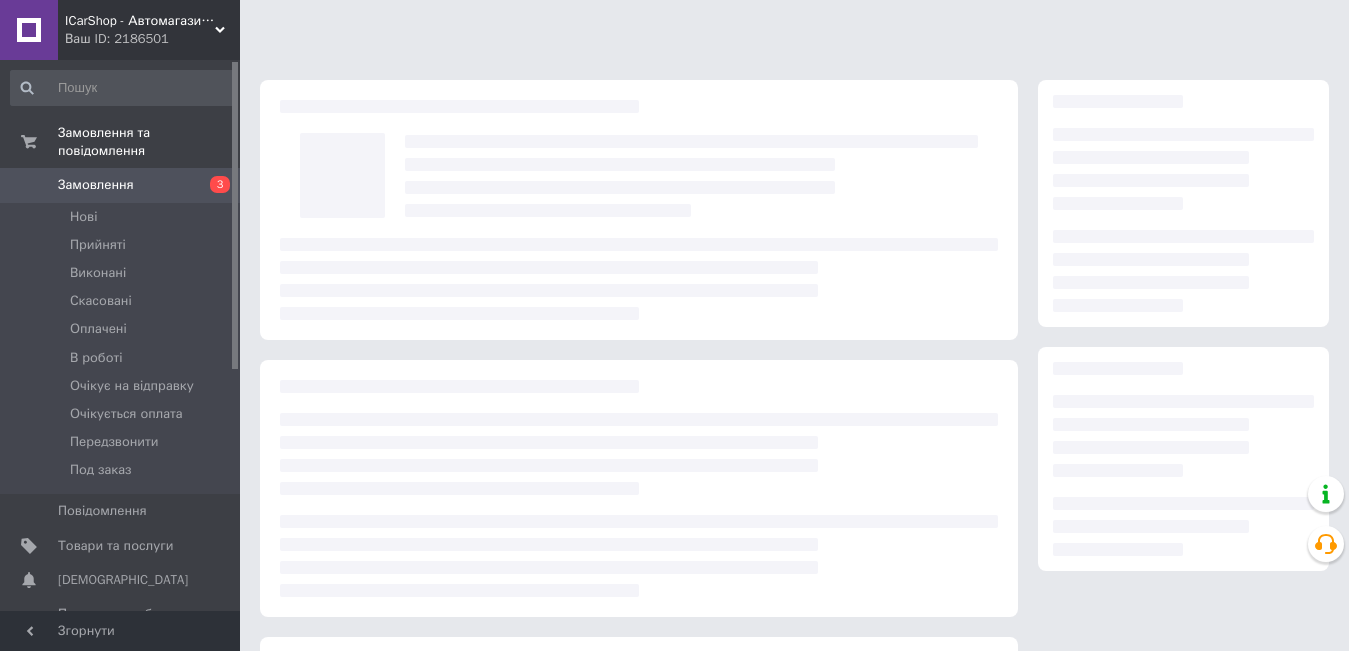scroll, scrollTop: 0, scrollLeft: 0, axis: both 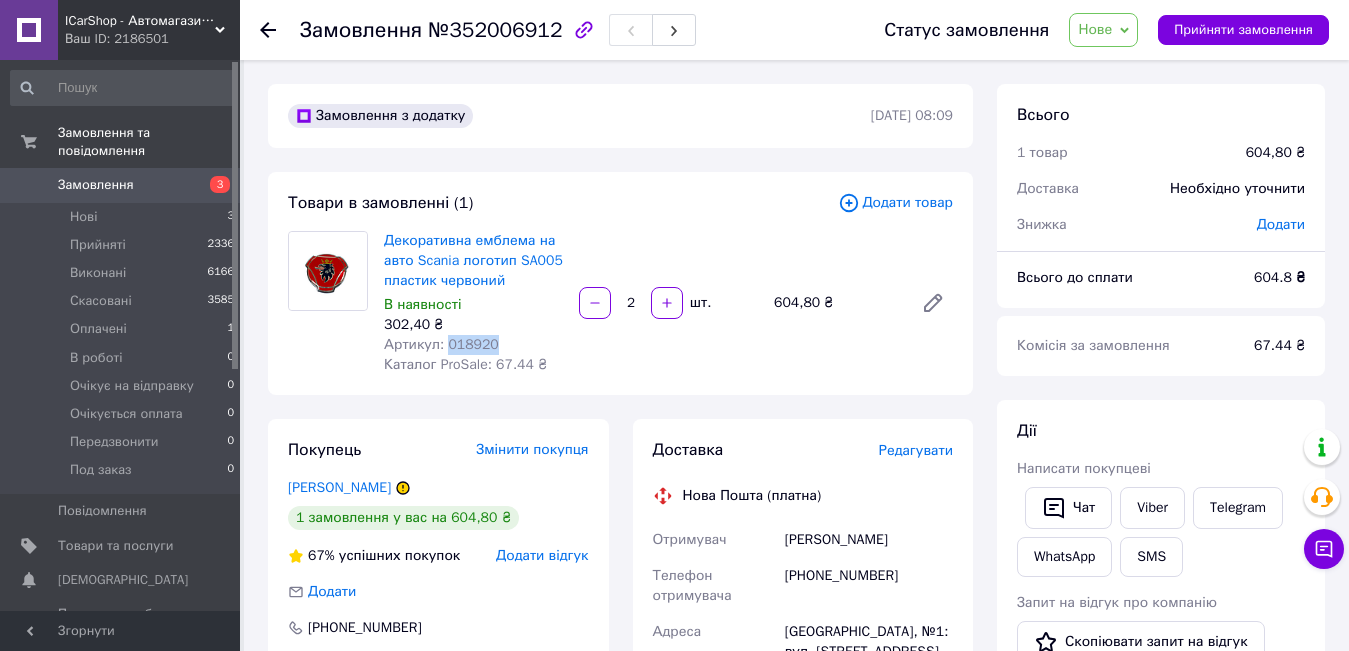 drag, startPoint x: 490, startPoint y: 341, endPoint x: 443, endPoint y: 343, distance: 47.042534 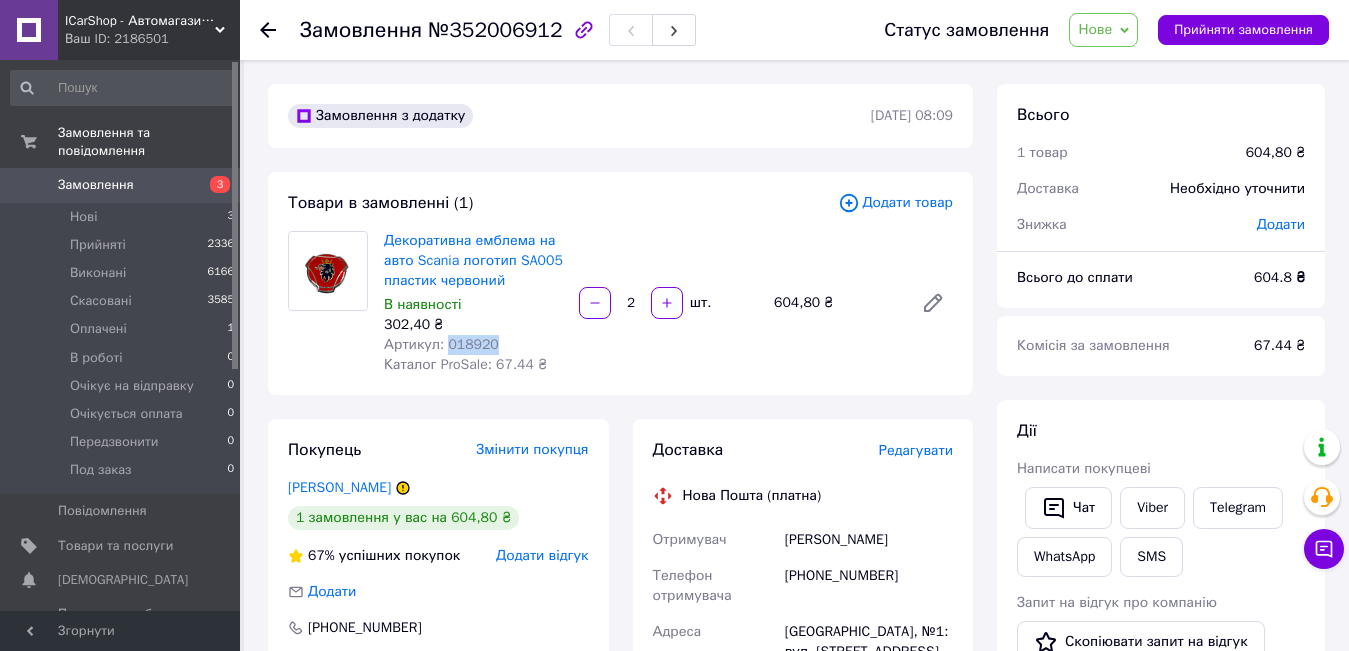 copy on "018920" 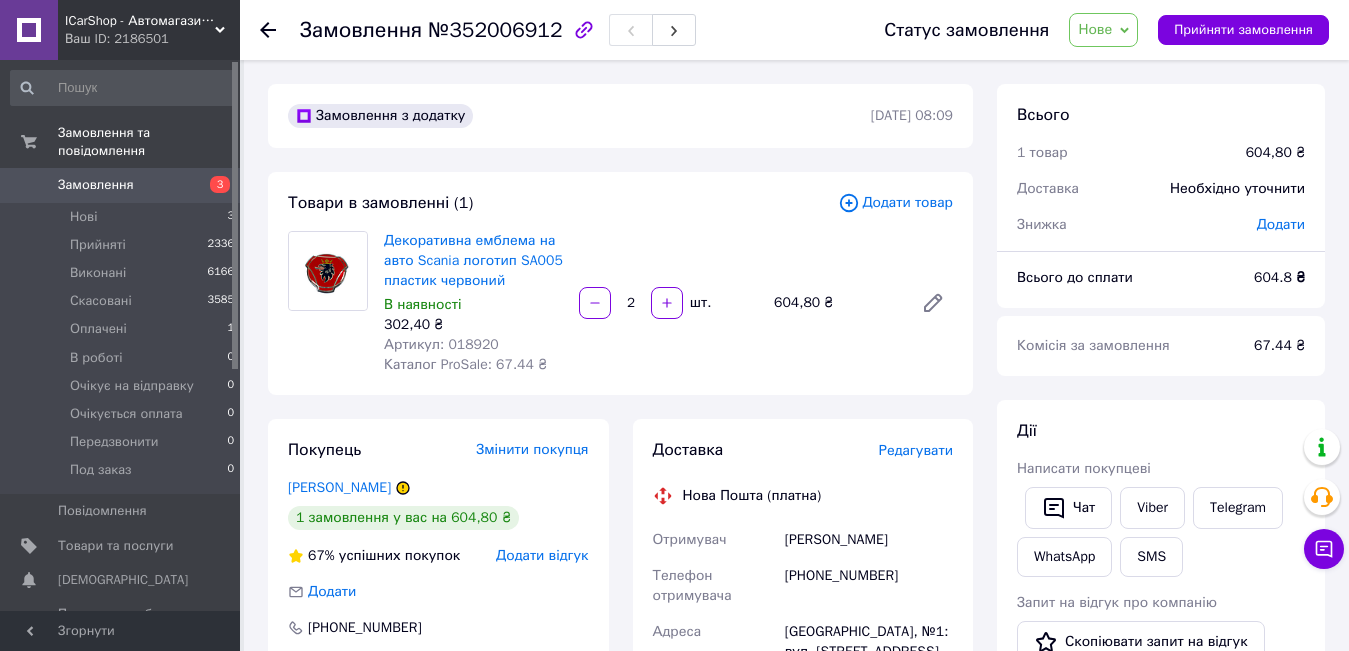 click on "Товари в замовленні (1) Додати товар Декоративна емблема на авто Scania логотип SA005 пластик червоний В наявності 302,40 ₴ Артикул: 018920 Каталог ProSale: 67.44 ₴  2   шт. 604,80 ₴" at bounding box center (620, 283) 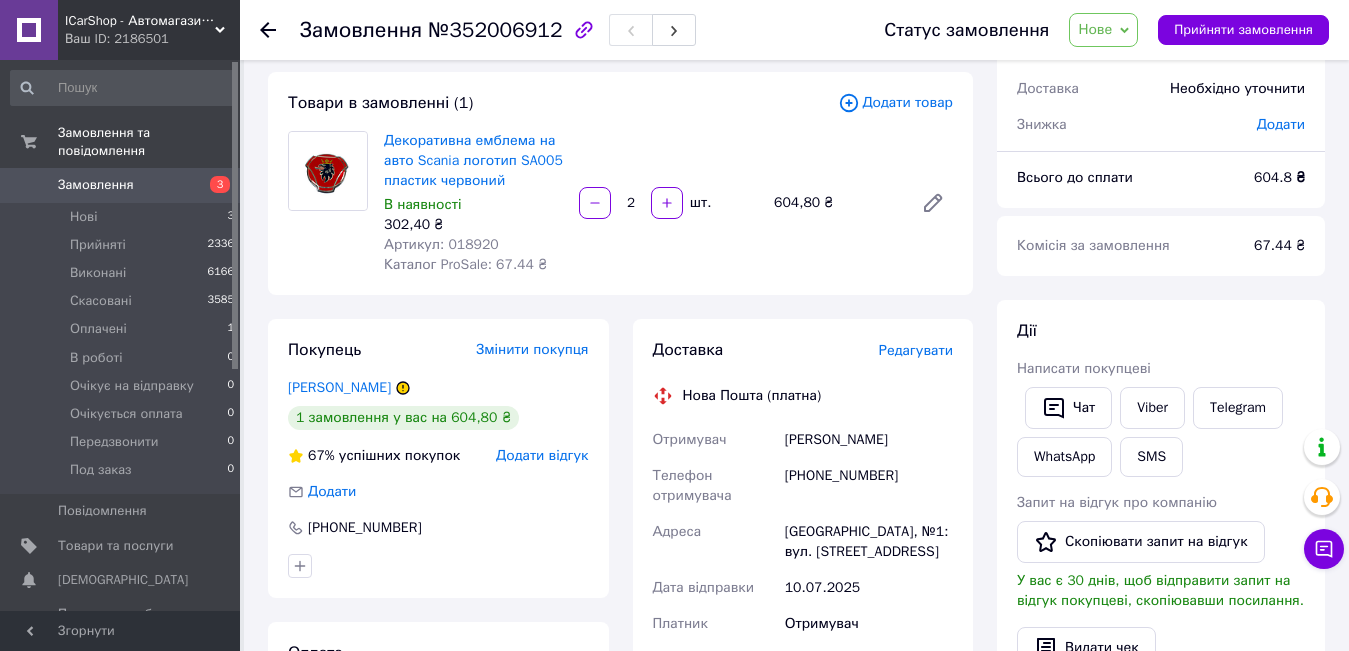 scroll, scrollTop: 200, scrollLeft: 0, axis: vertical 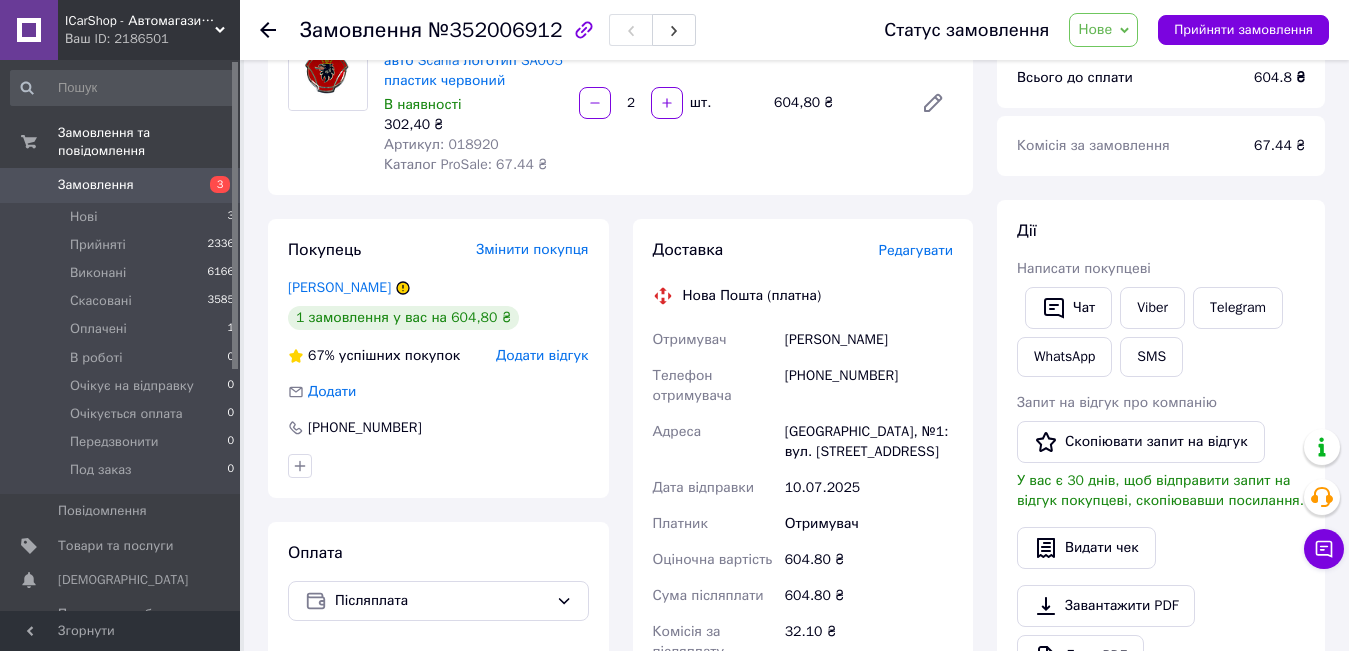 click 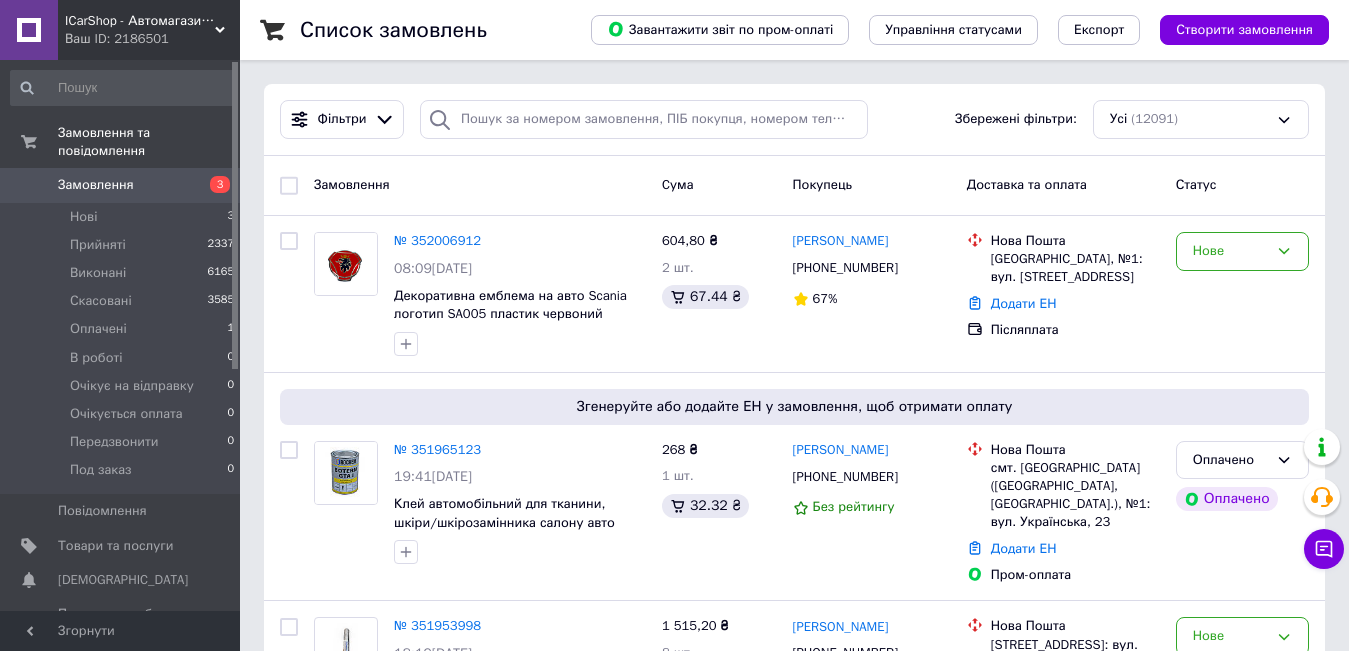 scroll, scrollTop: 60, scrollLeft: 0, axis: vertical 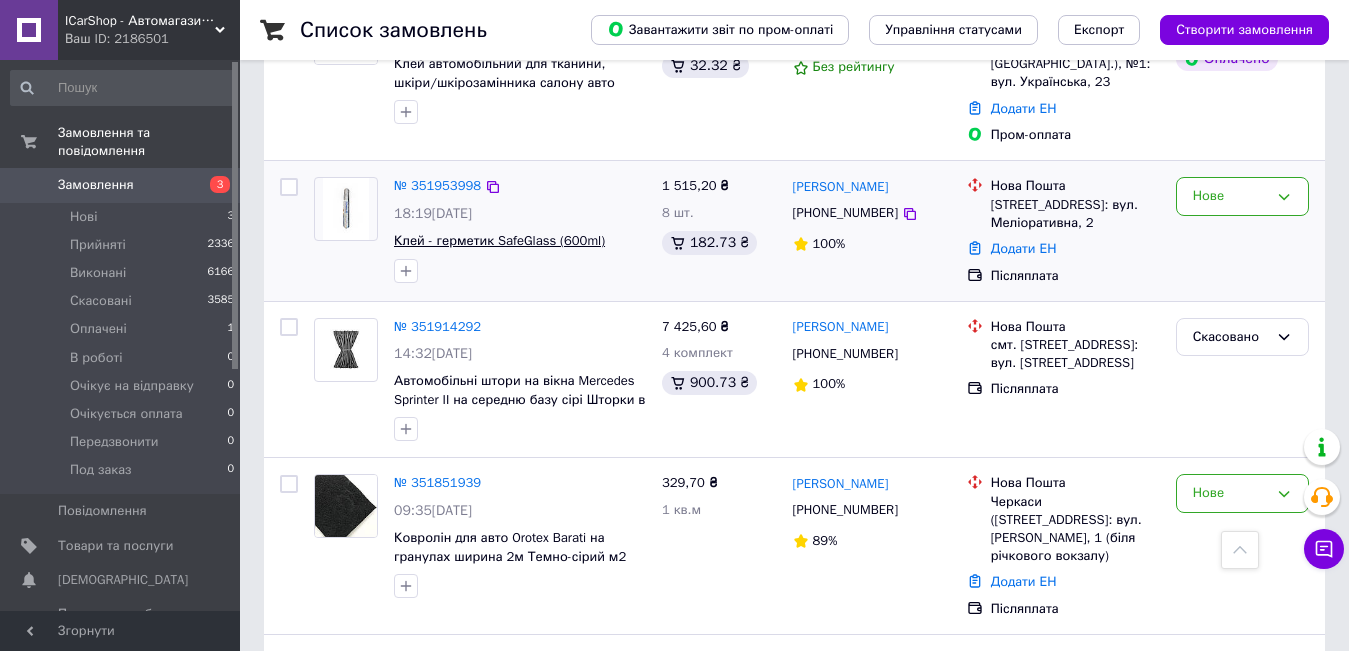 click on "Клей - герметик SafeGlass (600ml)" at bounding box center (499, 240) 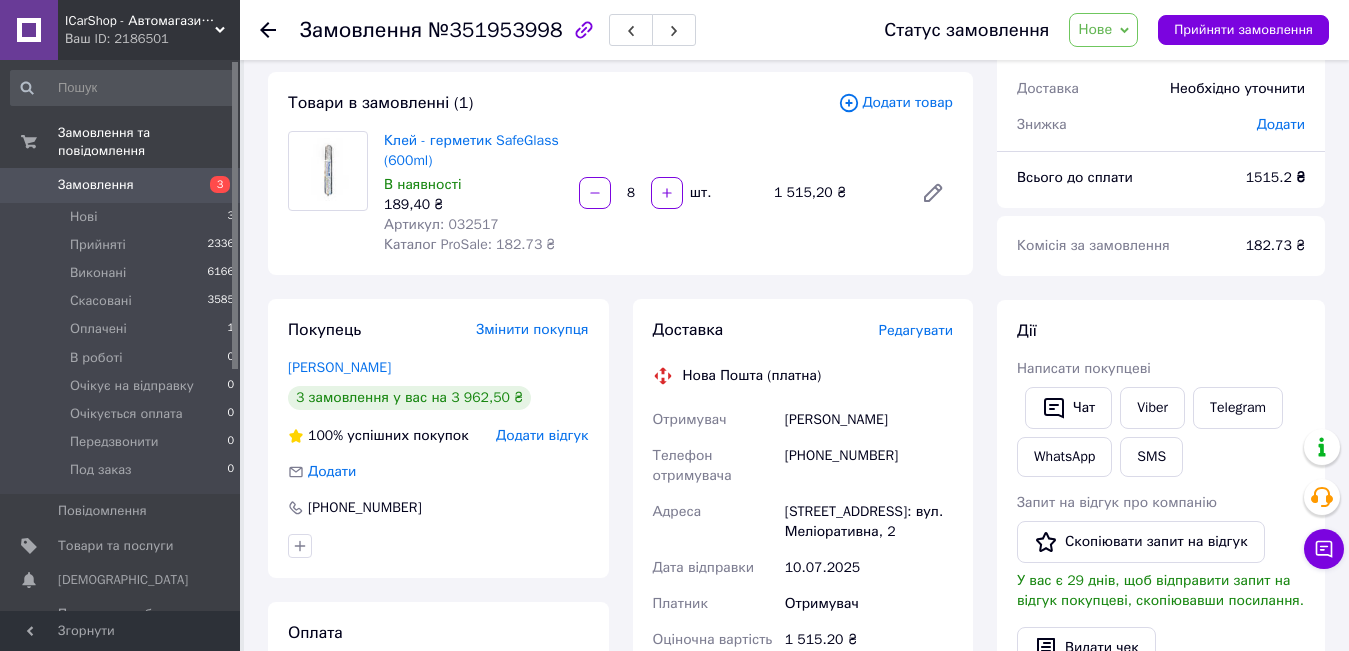 scroll, scrollTop: 0, scrollLeft: 0, axis: both 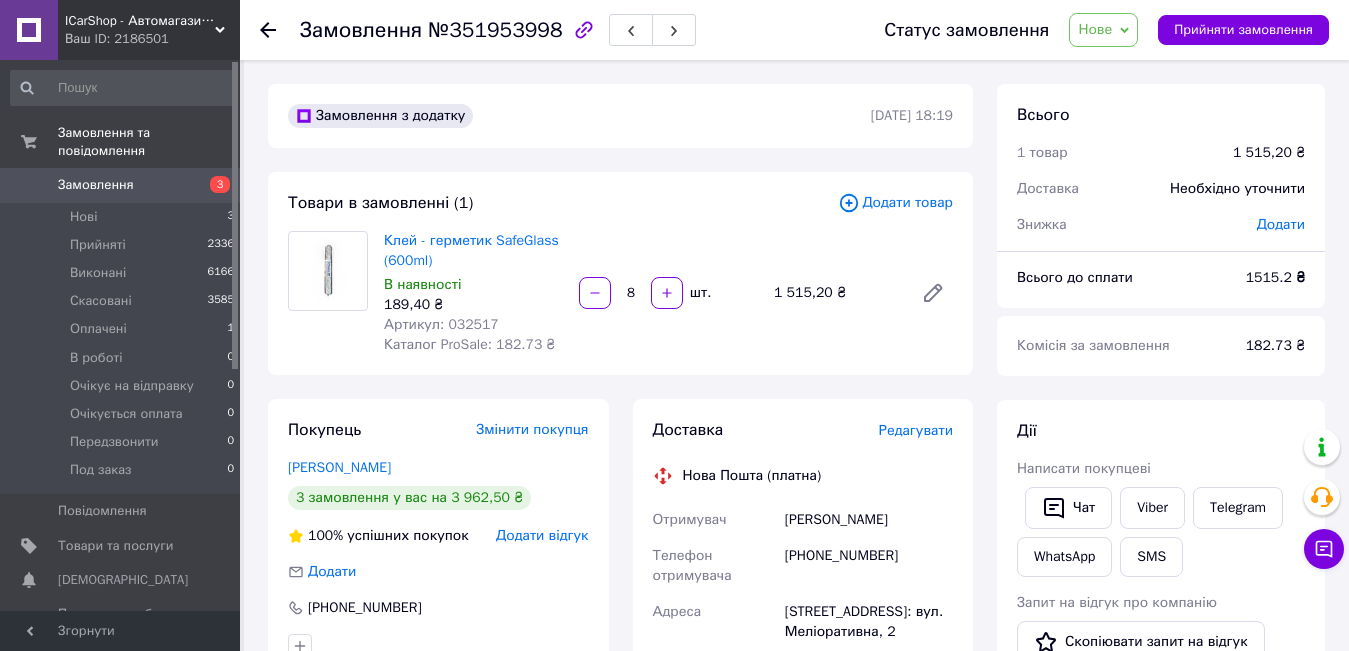 click on "Нове" at bounding box center [1095, 29] 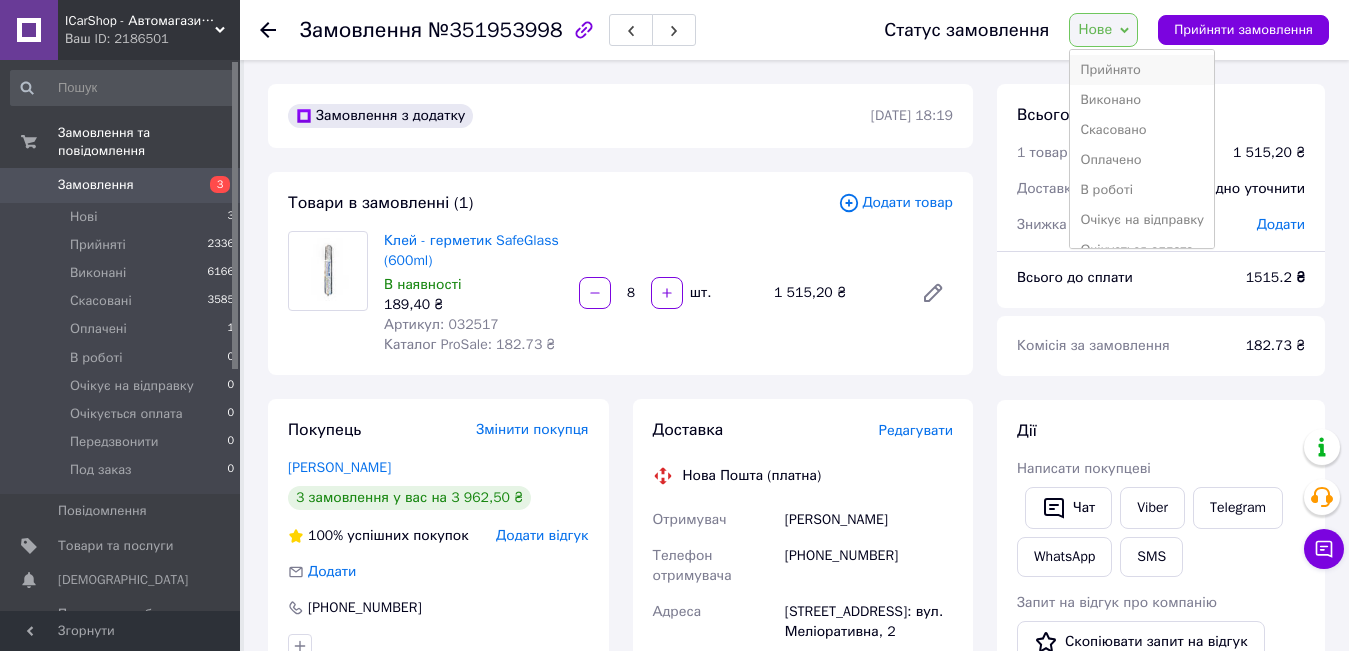 click on "Прийнято" at bounding box center [1142, 70] 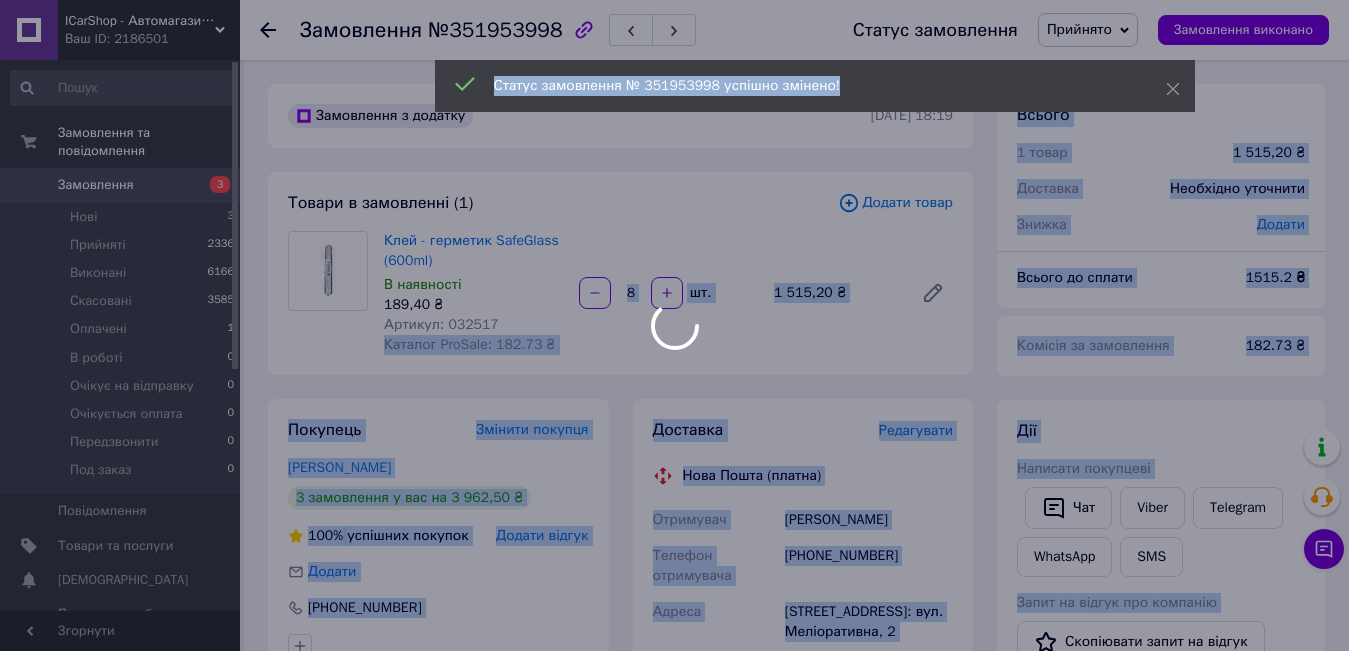drag, startPoint x: 483, startPoint y: 321, endPoint x: 448, endPoint y: 325, distance: 35.22783 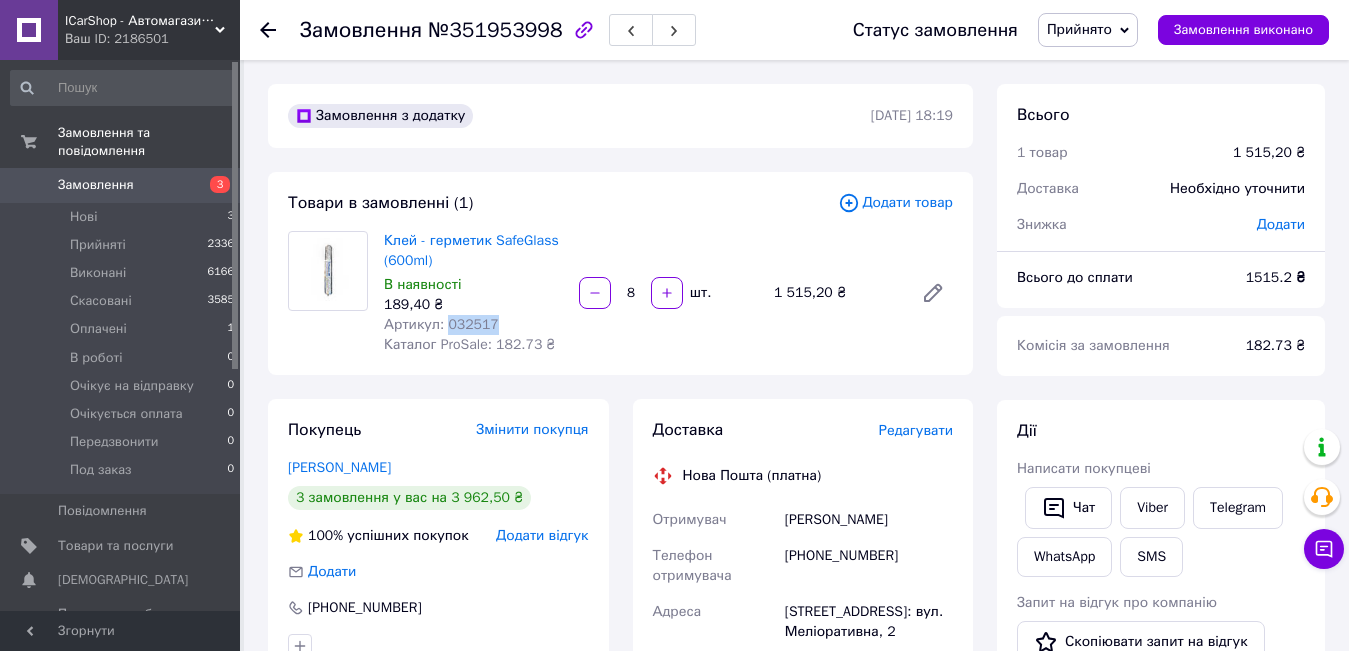 drag, startPoint x: 492, startPoint y: 324, endPoint x: 446, endPoint y: 324, distance: 46 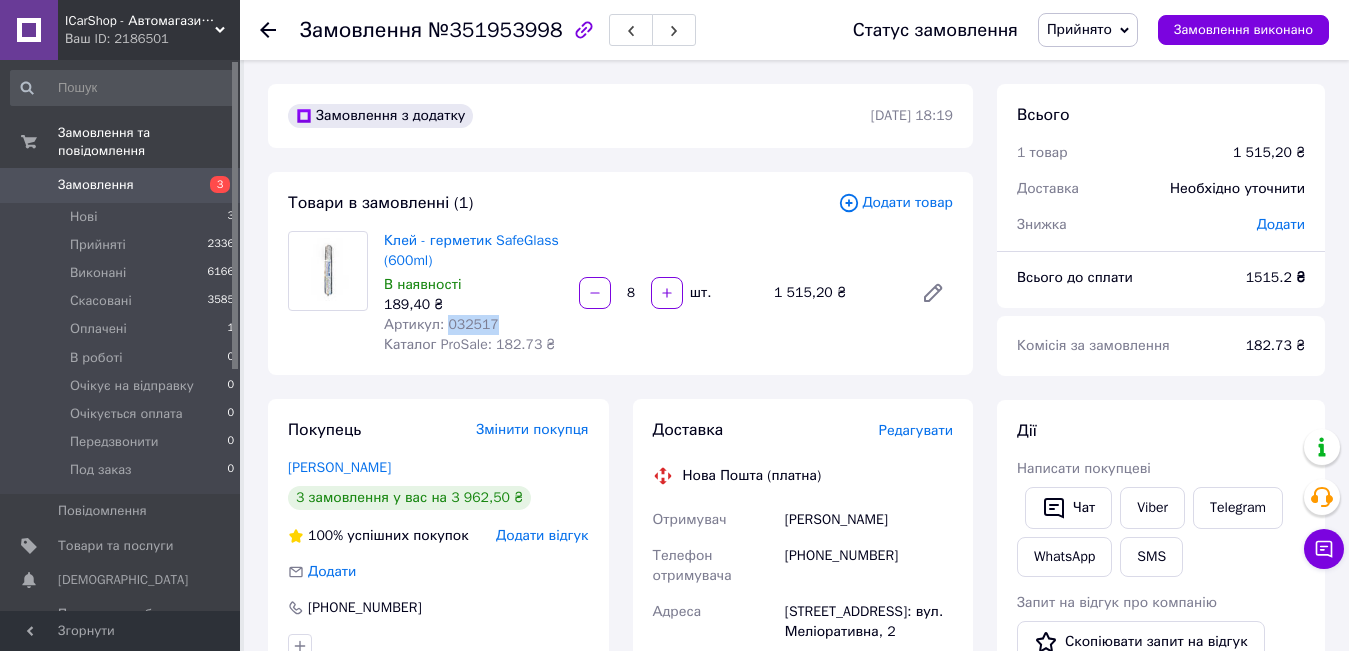 scroll, scrollTop: 100, scrollLeft: 0, axis: vertical 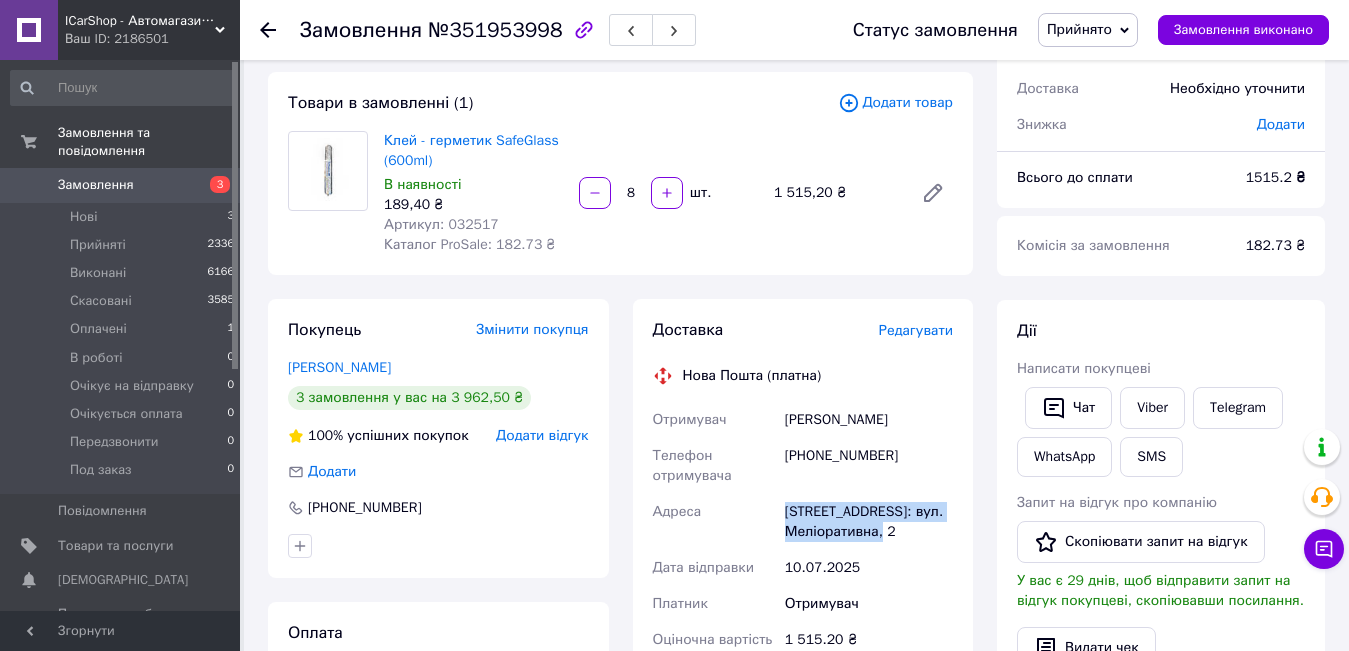 drag, startPoint x: 899, startPoint y: 530, endPoint x: 837, endPoint y: 517, distance: 63.348244 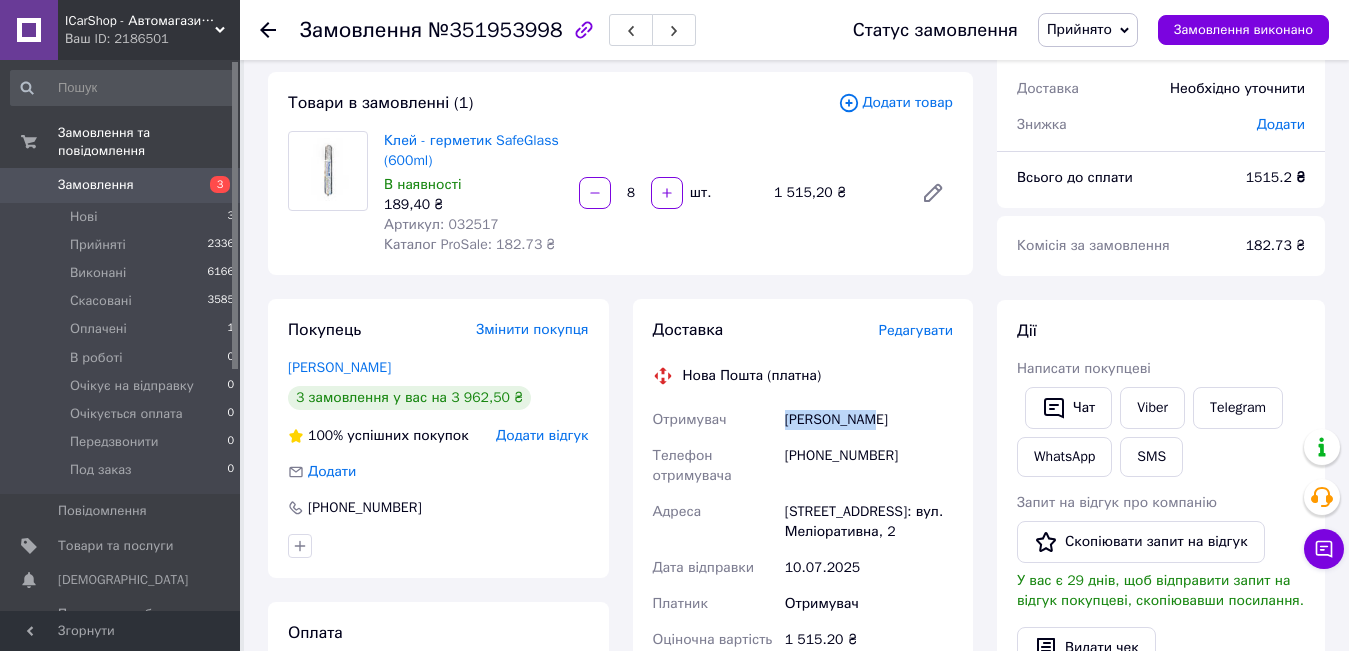 drag, startPoint x: 869, startPoint y: 419, endPoint x: 783, endPoint y: 418, distance: 86.00581 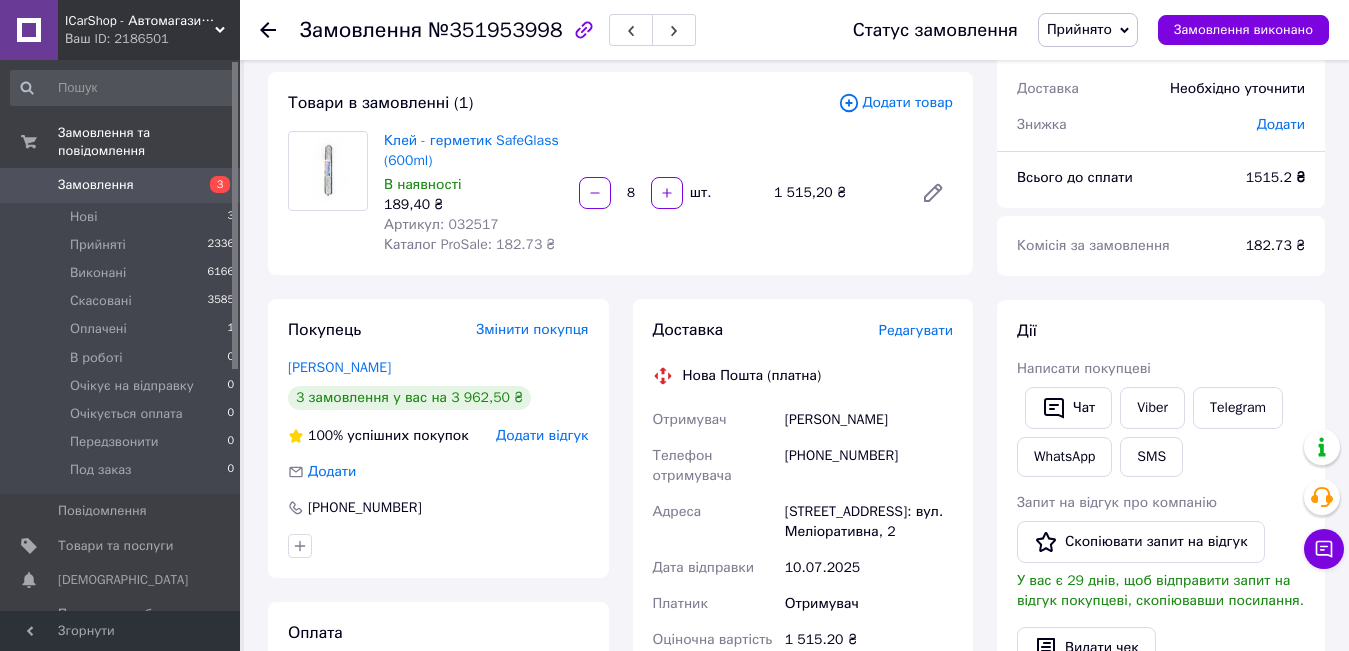click on "Замовлення з додатку 09.07.2025 | 18:19 Товари в замовленні (1) Додати товар Клей - герметик SafeGlass (600ml) В наявності 189,40 ₴ Артикул: 032517 Каталог ProSale: 182.73 ₴  8   шт. 1 515,20 ₴ Покупець Змінити покупця Форті Йосип 3 замовлення у вас на 3 962,50 ₴ 100%   успішних покупок Додати відгук Додати +380955726772 Оплата Післяплата Доставка Редагувати Нова Пошта (платна) Отримувач Форті Йосип Телефон отримувача +380955726772 Адреса Виноградів, №1: вул. Меліоративна, 2 Дата відправки 10.07.2025 Платник Отримувач Оціночна вартість 1 515.20 ₴ Сума післяплати 1 515.20 ₴ Комісія за післяплату 50.30 ₴ Отримувач або <" at bounding box center [620, 657] 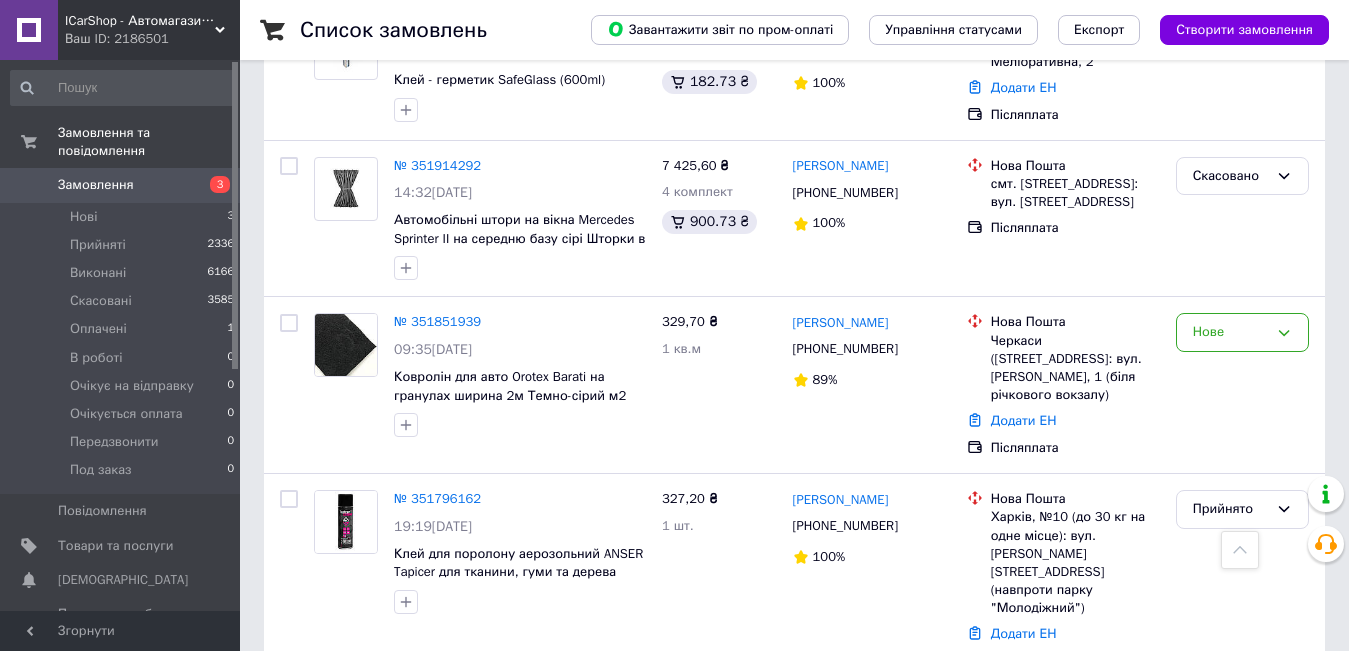 scroll, scrollTop: 600, scrollLeft: 0, axis: vertical 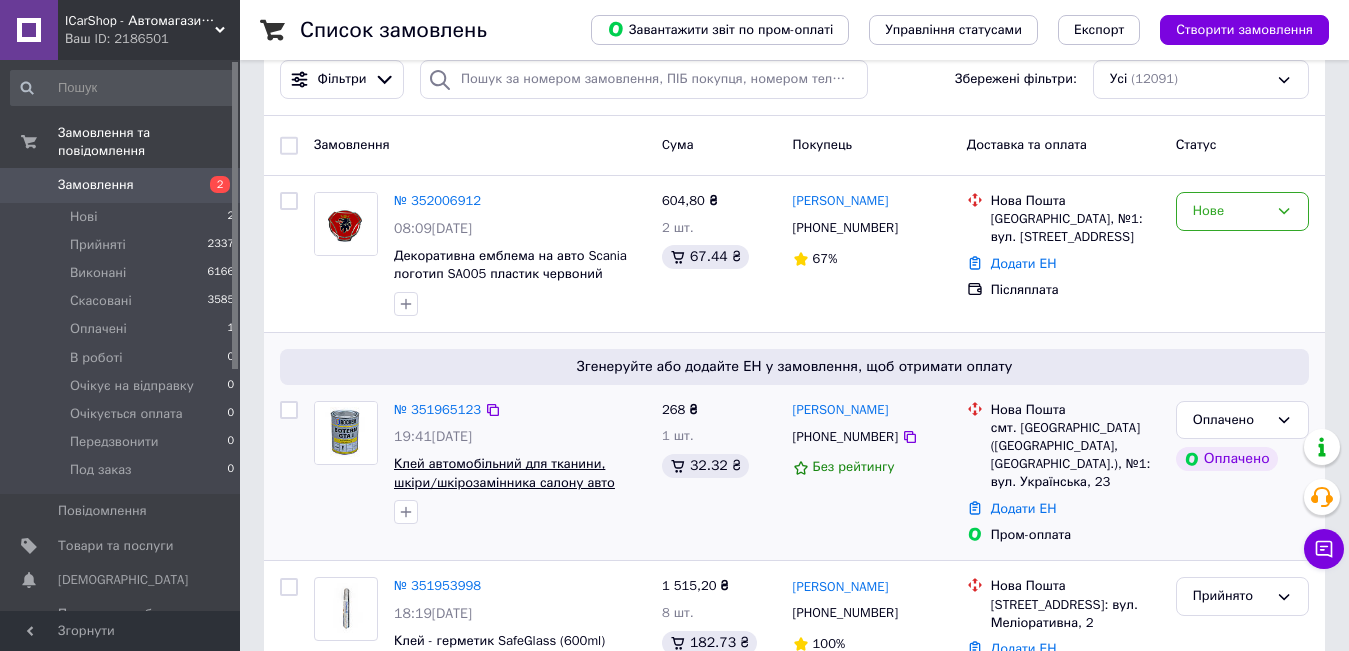 click on "Клей автомобільний для тканини, шкіри/шкірозамінника салону авто Bochem Boterm GTA I 0,8 кг. наіріт" at bounding box center (504, 482) 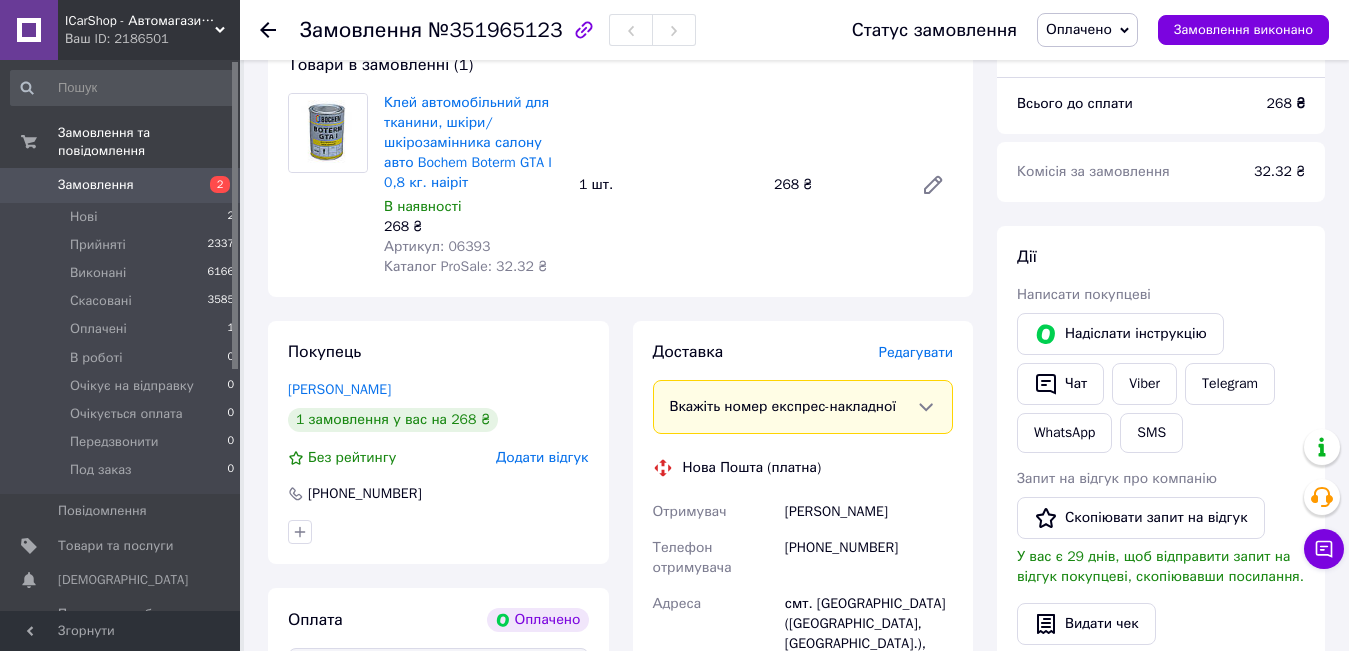 scroll, scrollTop: 100, scrollLeft: 0, axis: vertical 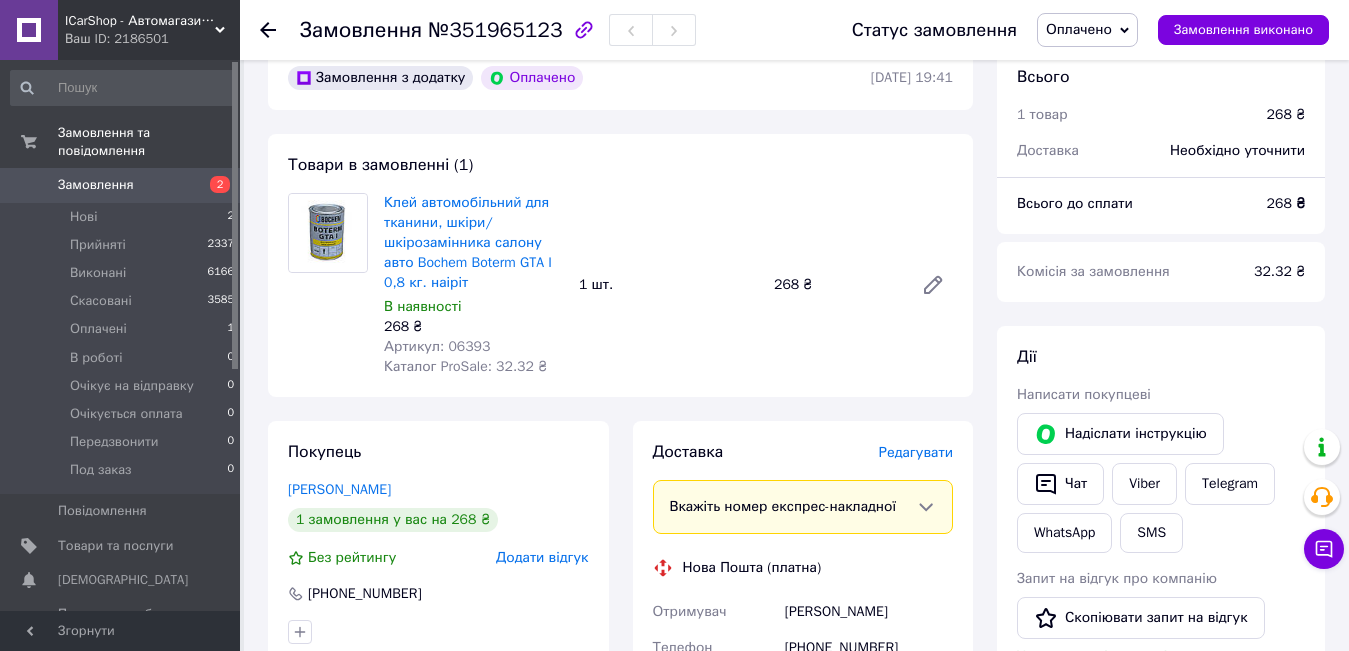 click 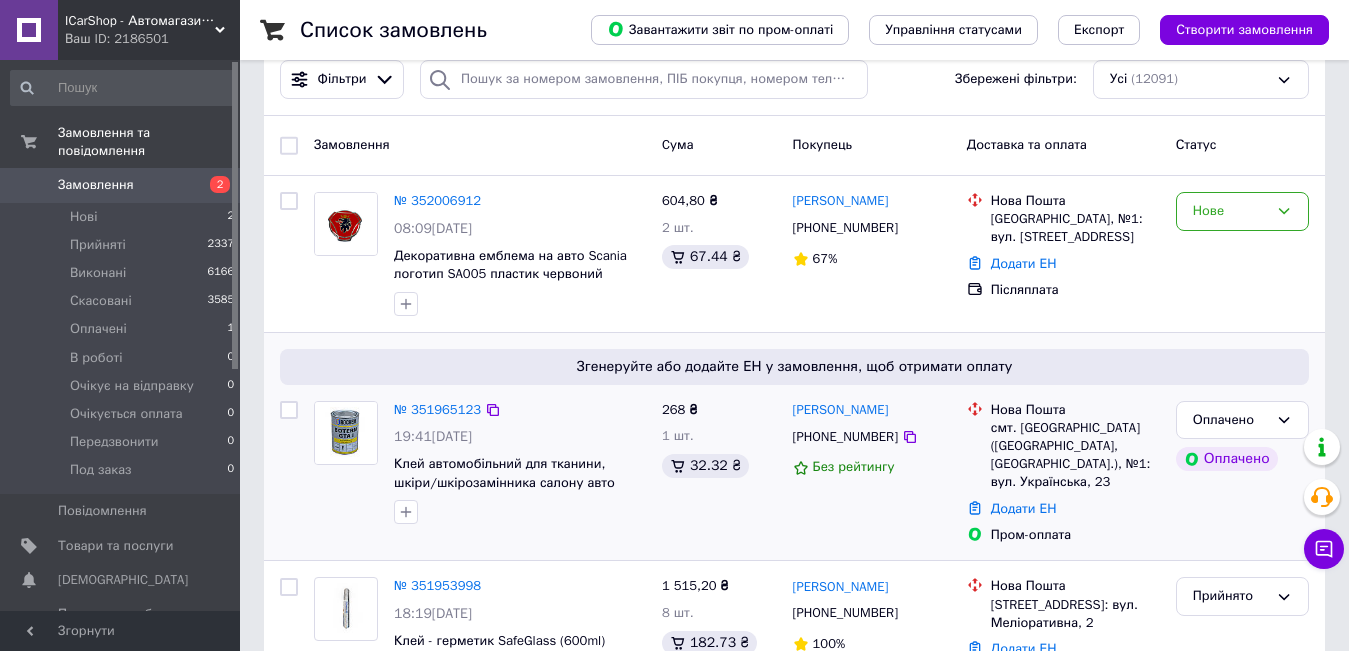 scroll, scrollTop: 0, scrollLeft: 0, axis: both 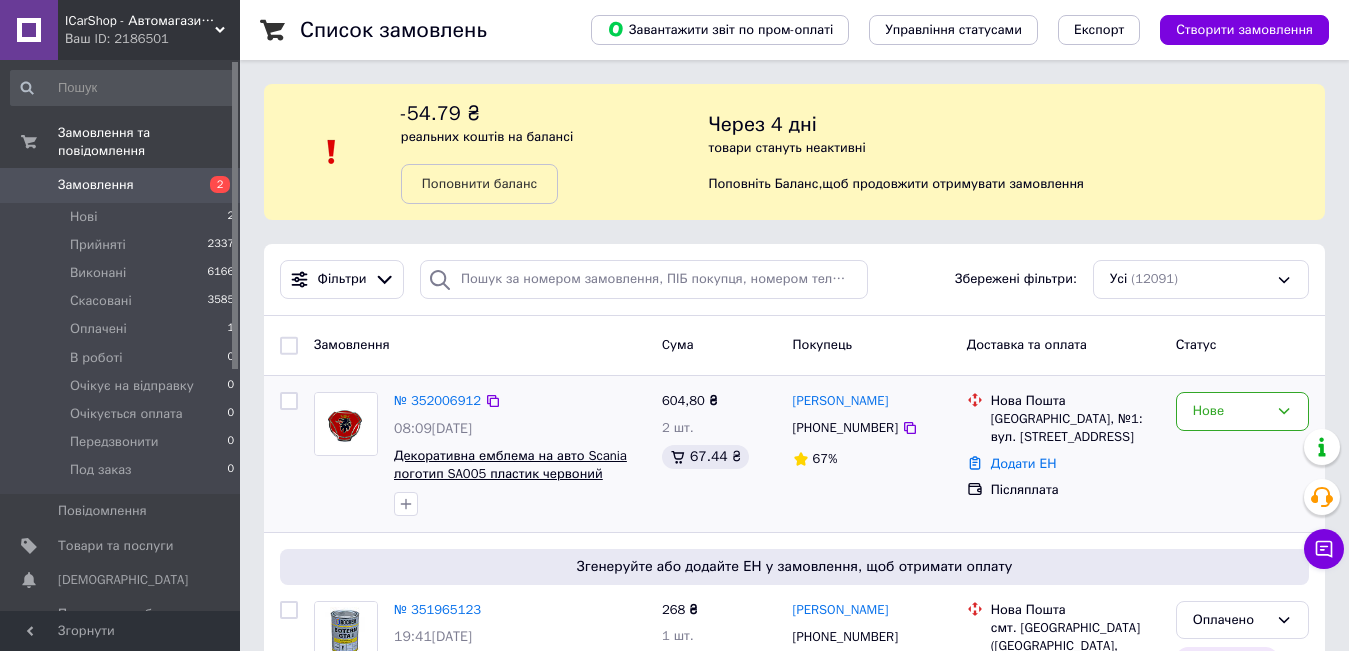 click on "Декоративна емблема на авто Scania логотип SA005 пластик червоний" at bounding box center (510, 465) 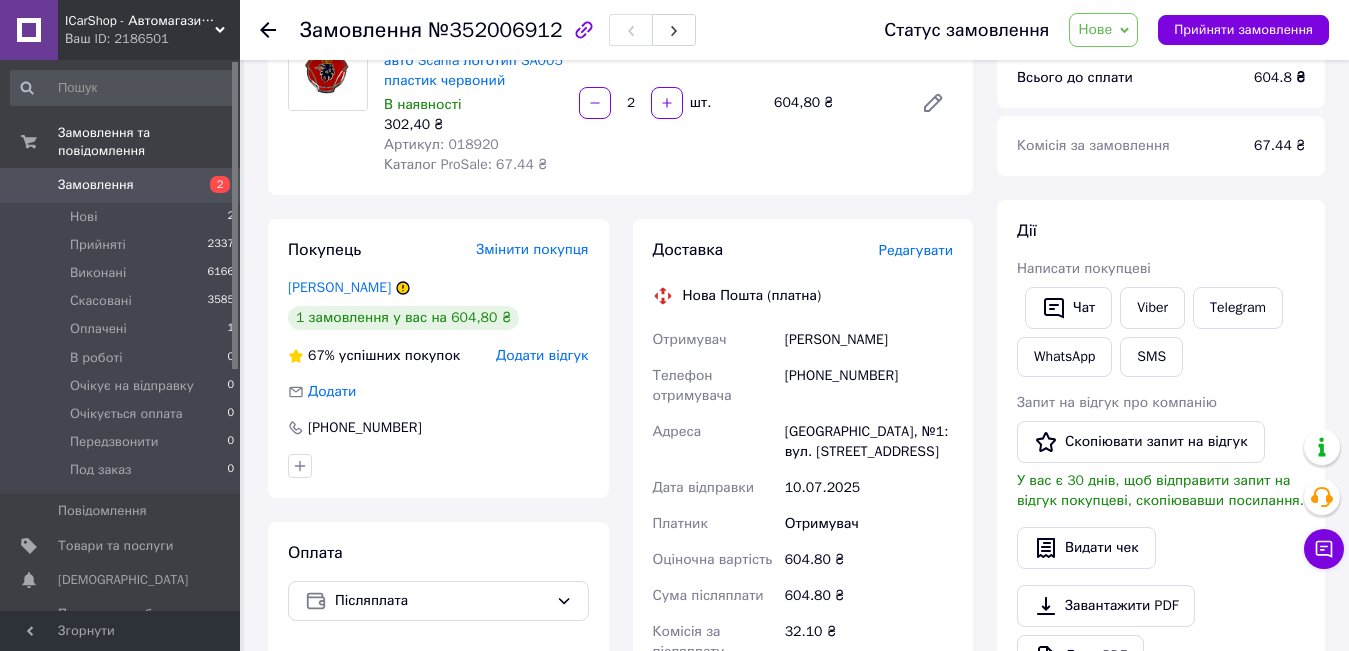 scroll, scrollTop: 0, scrollLeft: 0, axis: both 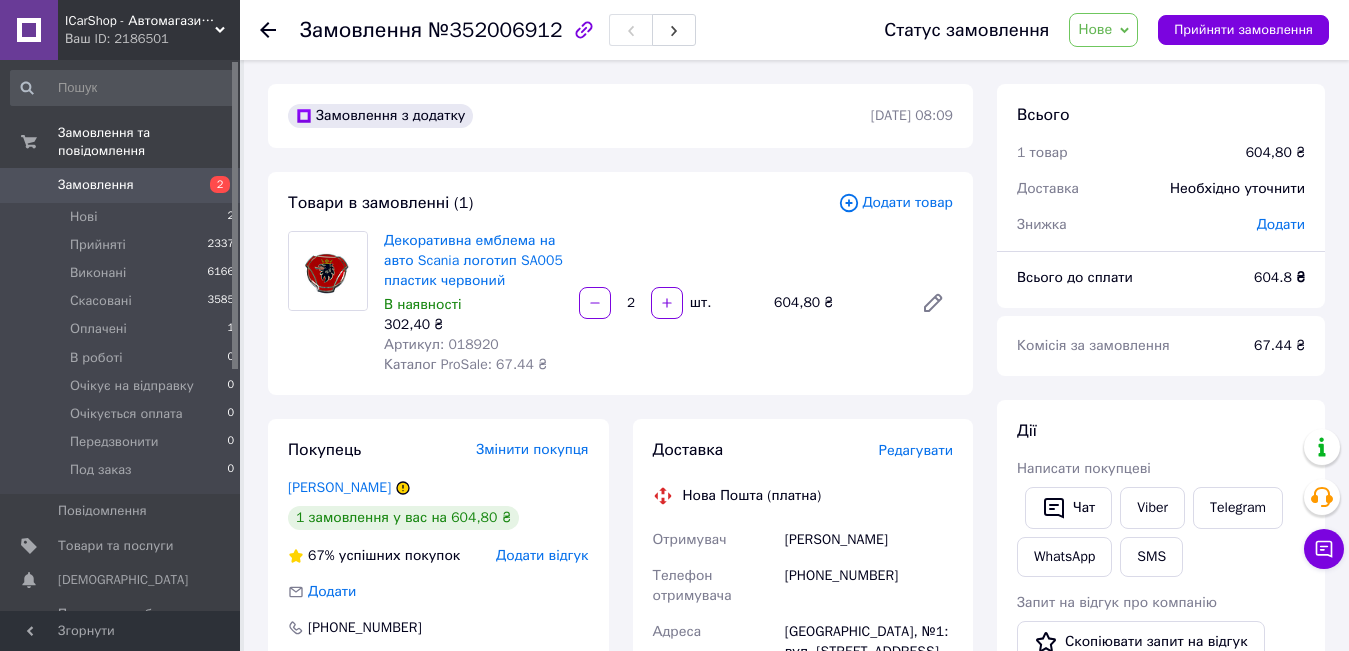 click on "Нове" at bounding box center (1095, 29) 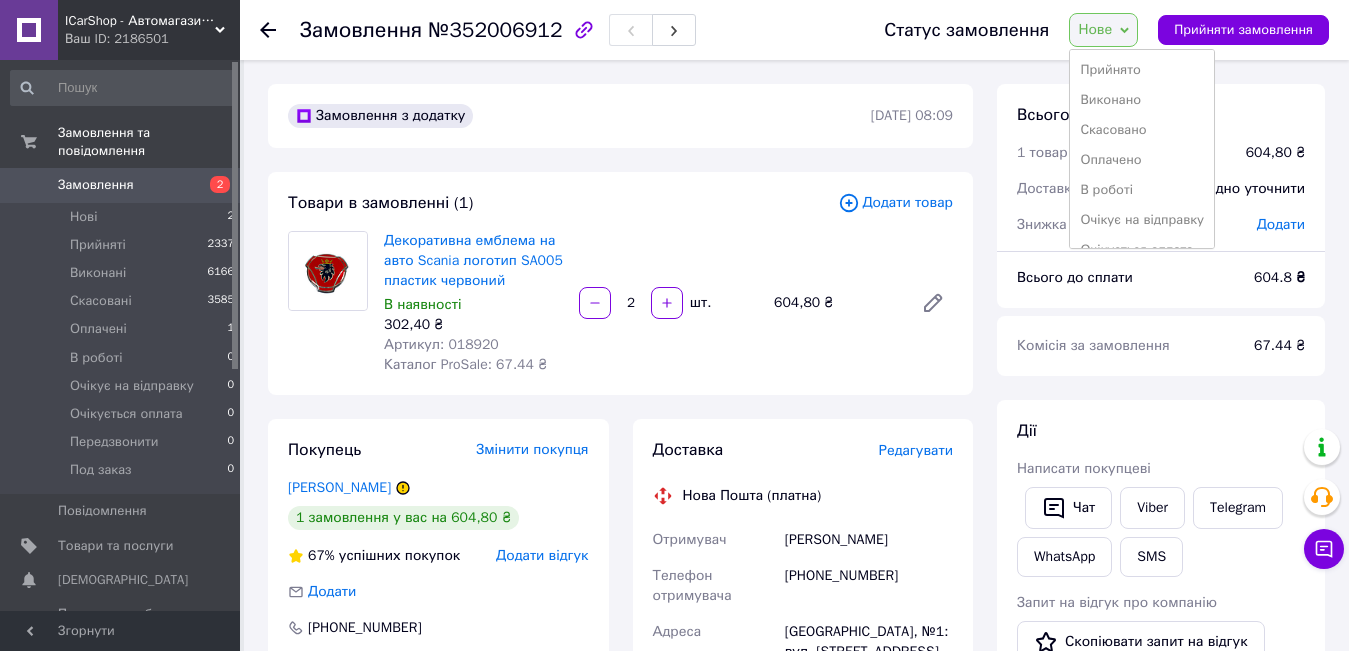 click on "Прийнято" at bounding box center (1142, 70) 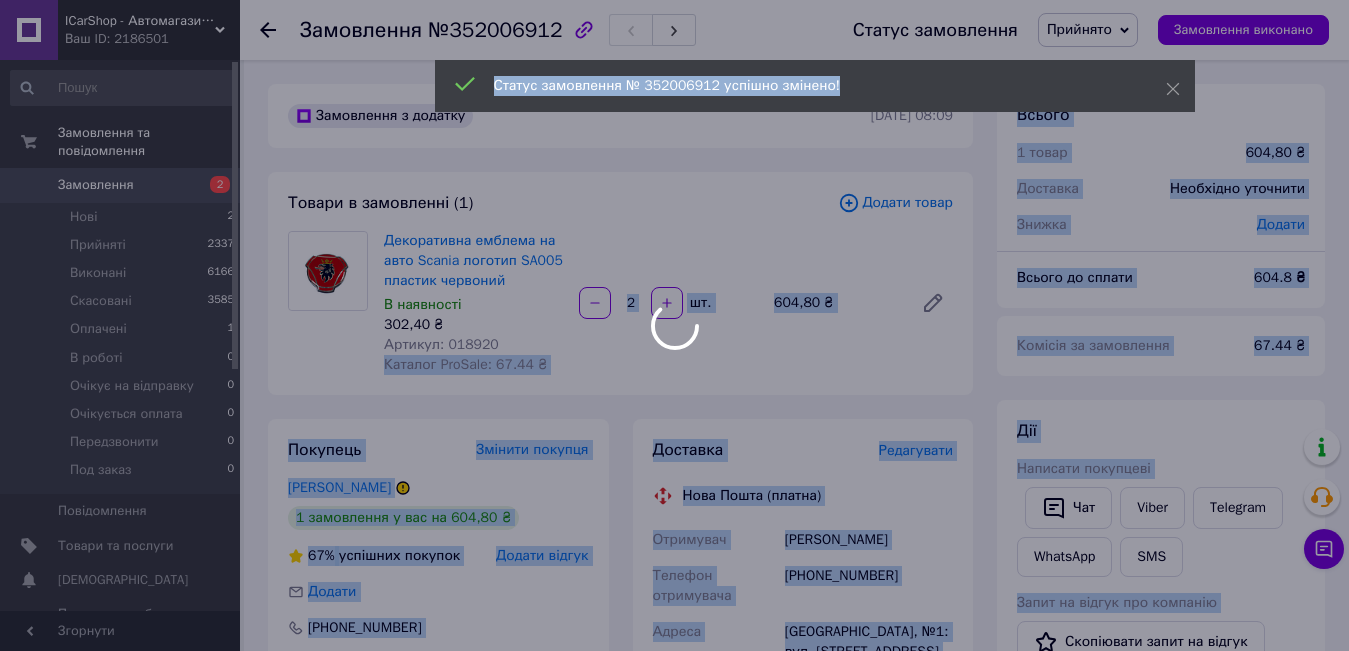 drag, startPoint x: 493, startPoint y: 339, endPoint x: 459, endPoint y: 344, distance: 34.36568 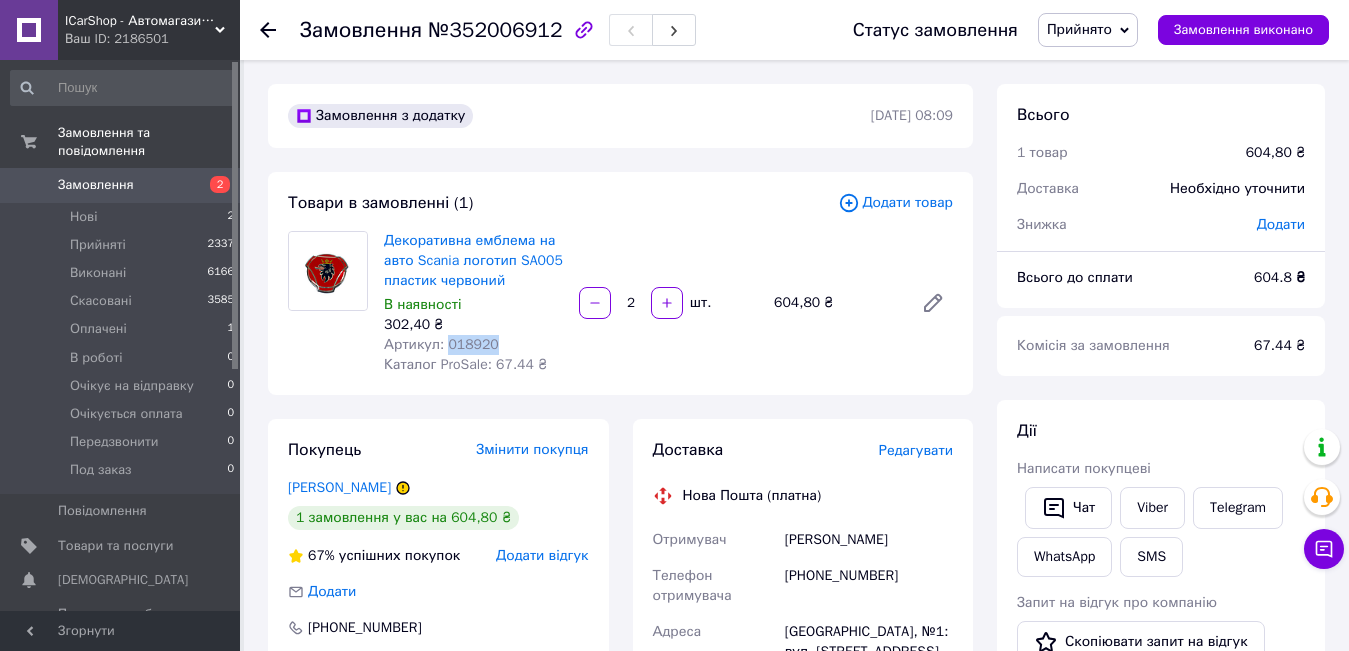 drag, startPoint x: 488, startPoint y: 343, endPoint x: 448, endPoint y: 343, distance: 40 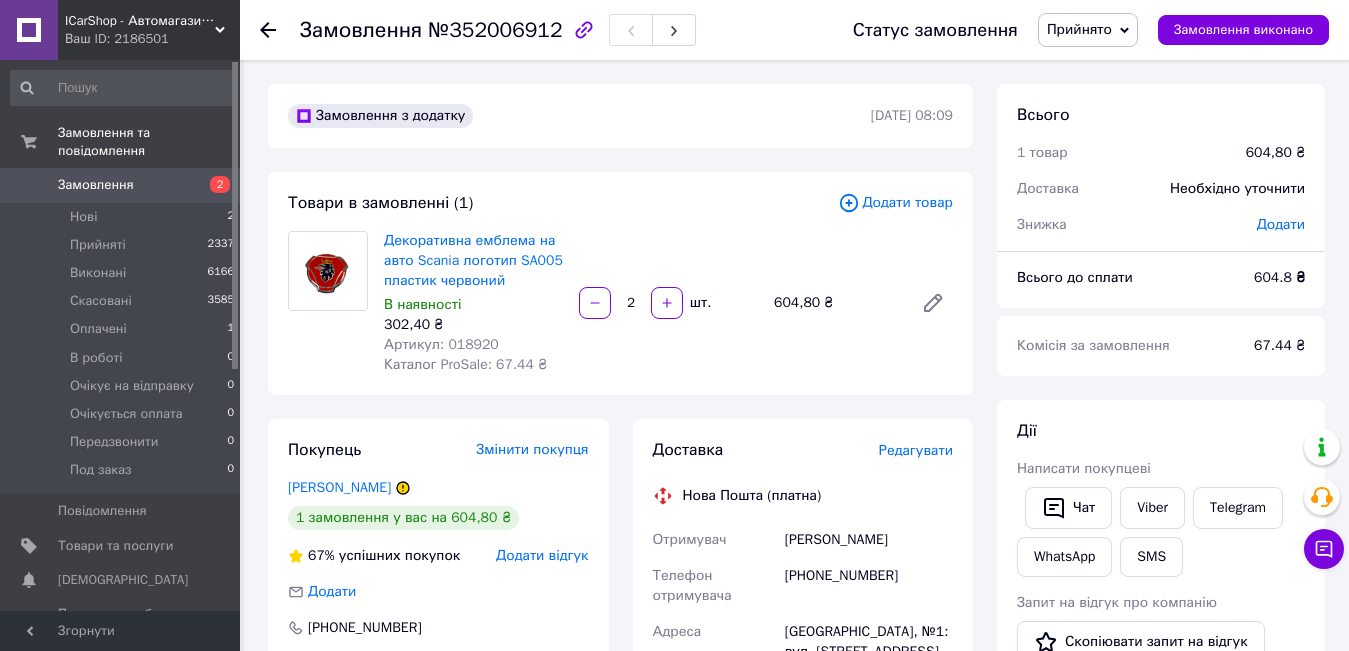 drag, startPoint x: 472, startPoint y: 343, endPoint x: 505, endPoint y: 300, distance: 54.20332 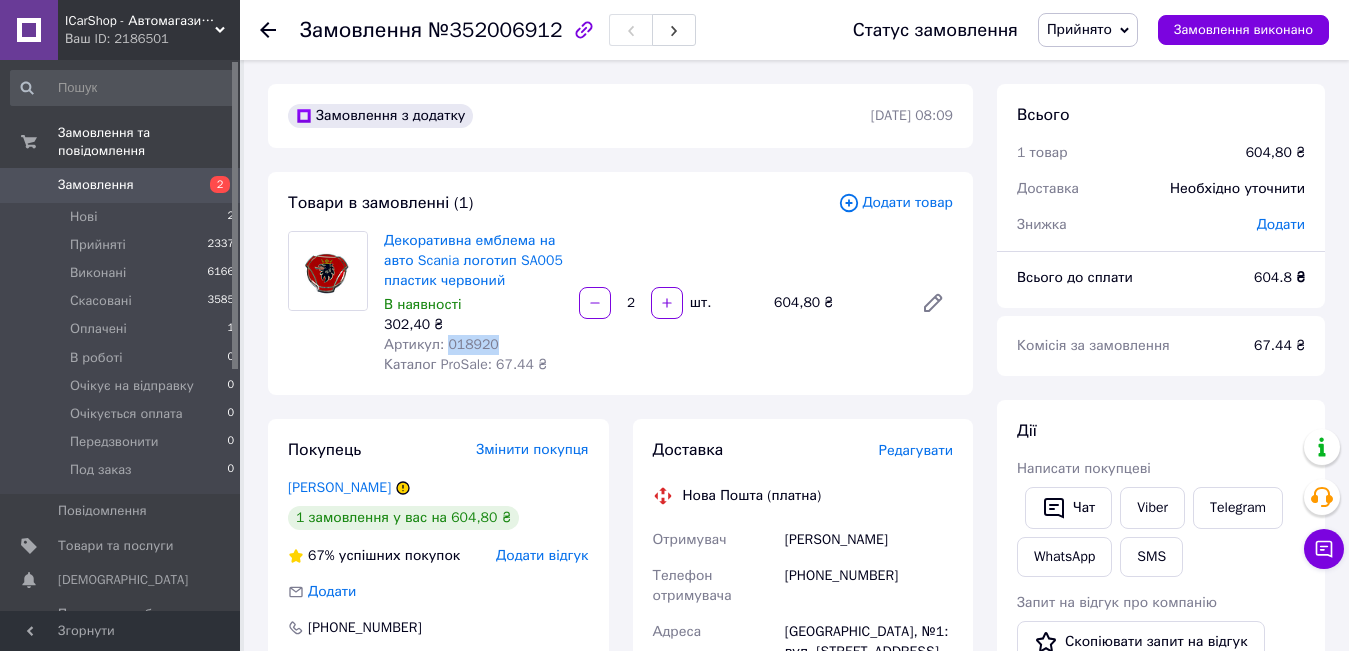 drag, startPoint x: 444, startPoint y: 341, endPoint x: 495, endPoint y: 341, distance: 51 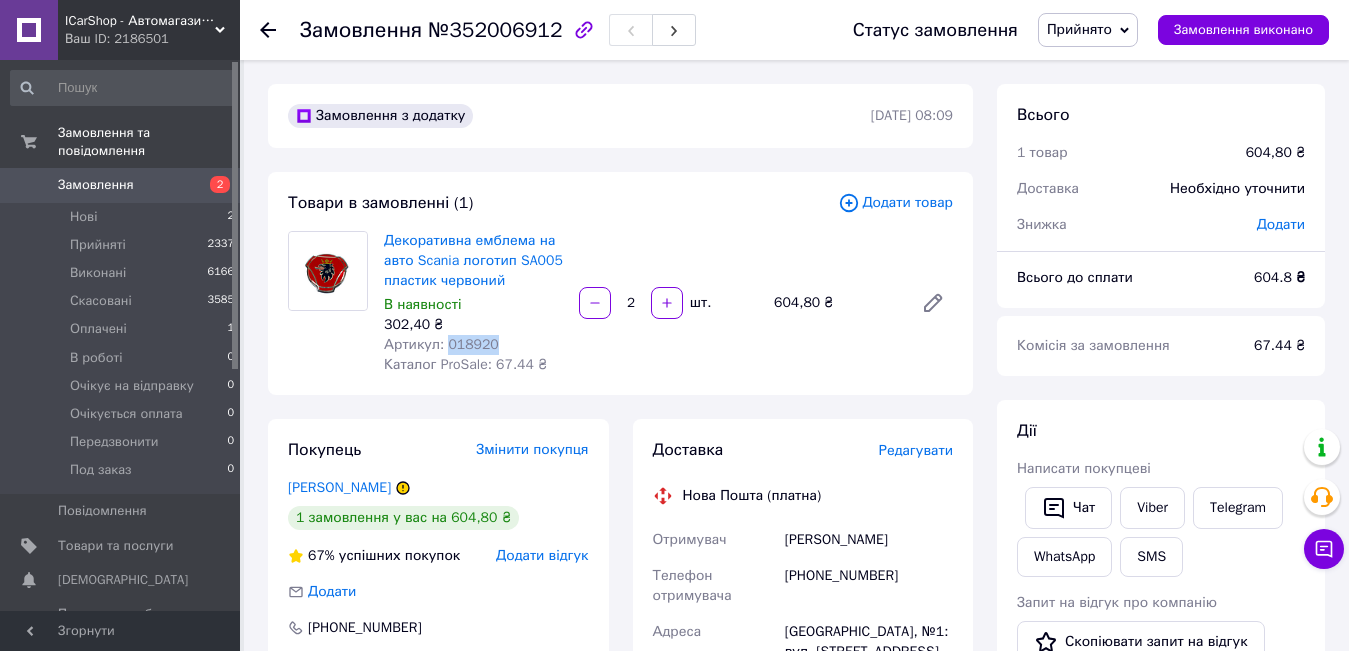 click on "Замовлення з додатку 10.07.2025 | 08:09 Товари в замовленні (1) Додати товар Декоративна емблема на авто Scania логотип SA005 пластик червоний В наявності 302,40 ₴ Артикул: 018920 Каталог ProSale: 67.44 ₴  2   шт. 604,80 ₴ Покупець Змінити покупця Козуб Ігор 1 замовлення у вас на 604,80 ₴ 67%   успішних покупок Додати відгук Додати +380677901714 Оплата Післяплата Доставка Редагувати Нова Пошта (платна) Отримувач Козуб Ігор Телефон отримувача +380677901714 Адреса Самбір, №1: вул. Клинівка, 2а/1 Дата відправки 10.07.2025 Платник Отримувач Оціночна вартість 604.80 ₴ Сума післяплати 604.80 ₴ Комісія за післяплату < >" at bounding box center [620, 757] 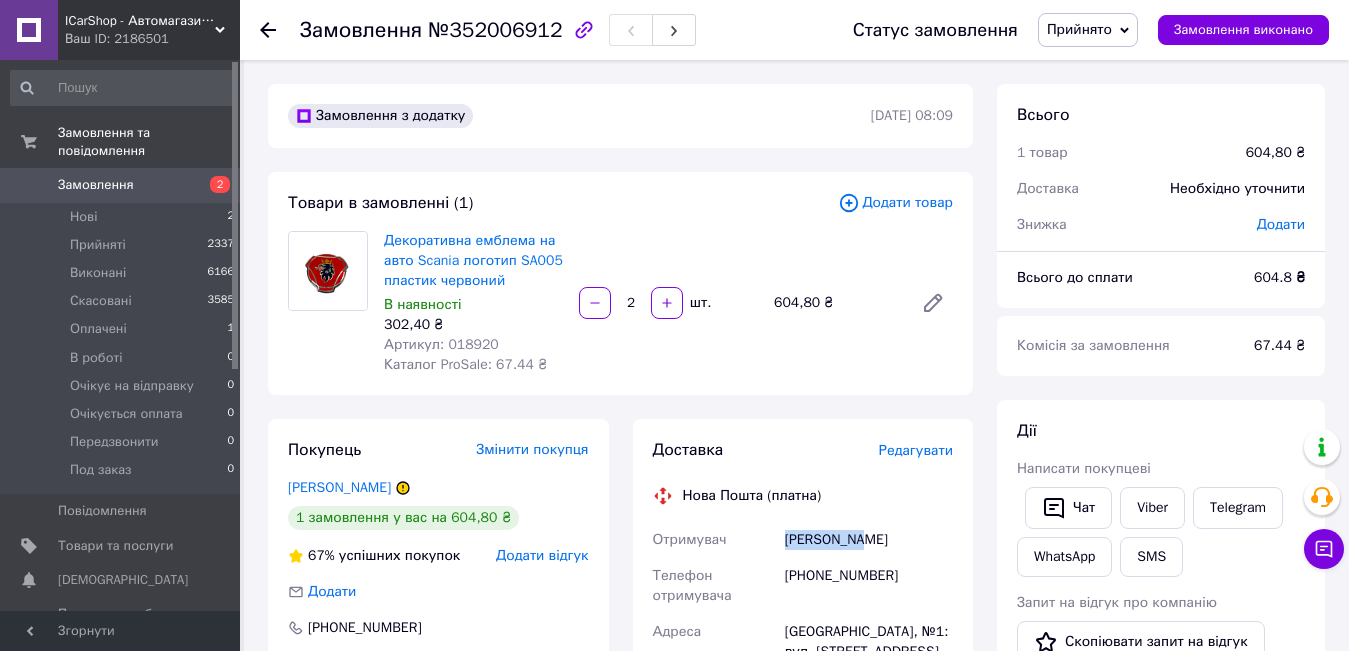 drag, startPoint x: 841, startPoint y: 540, endPoint x: 786, endPoint y: 540, distance: 55 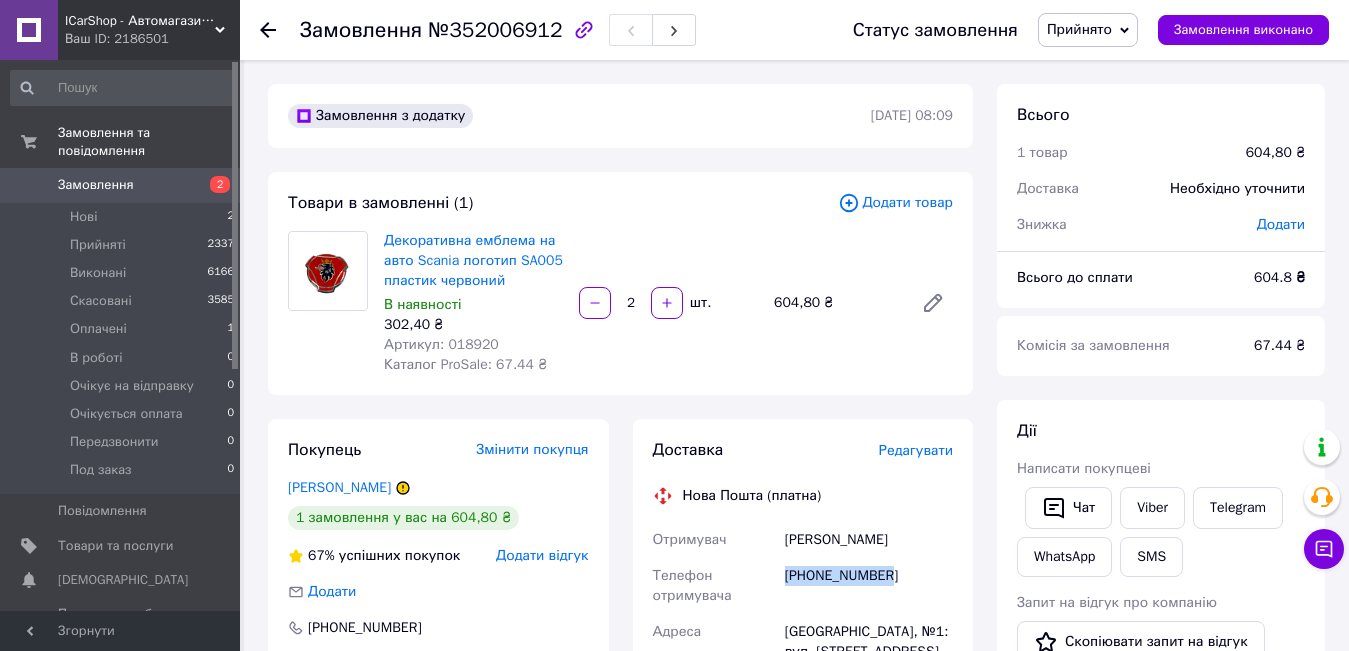 drag, startPoint x: 884, startPoint y: 574, endPoint x: 784, endPoint y: 575, distance: 100.005 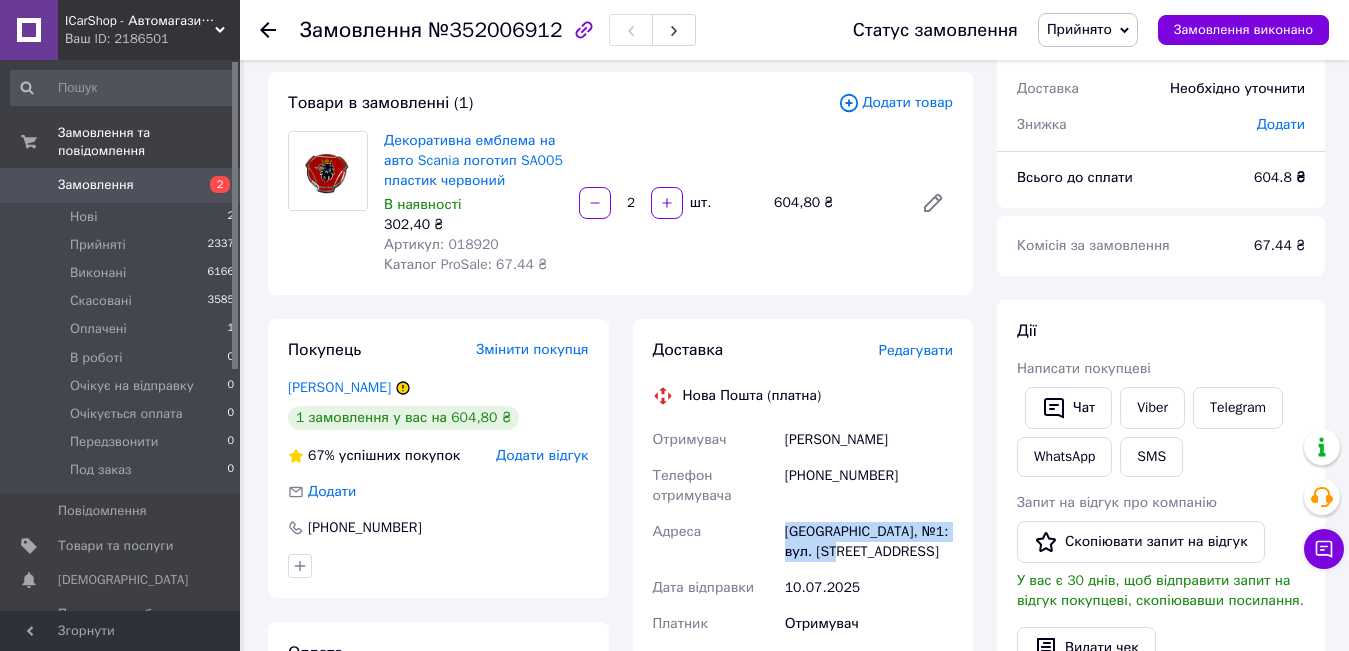 drag, startPoint x: 883, startPoint y: 554, endPoint x: 746, endPoint y: 536, distance: 138.17743 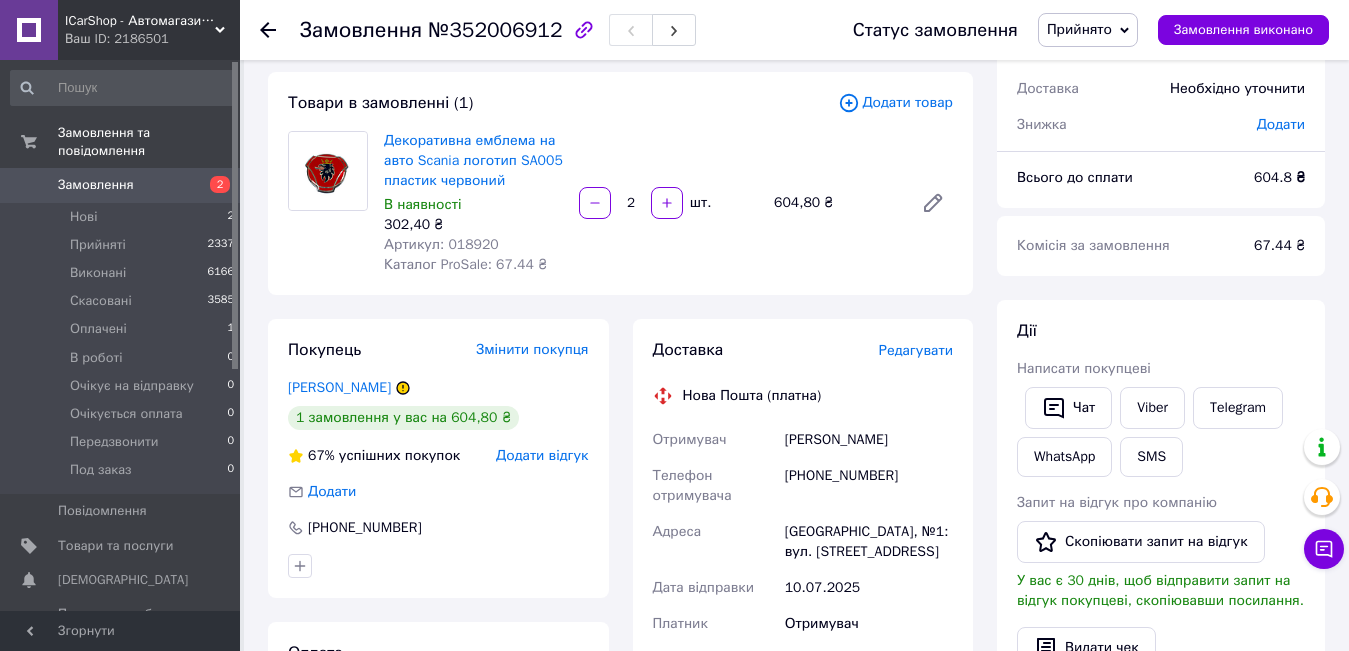 click 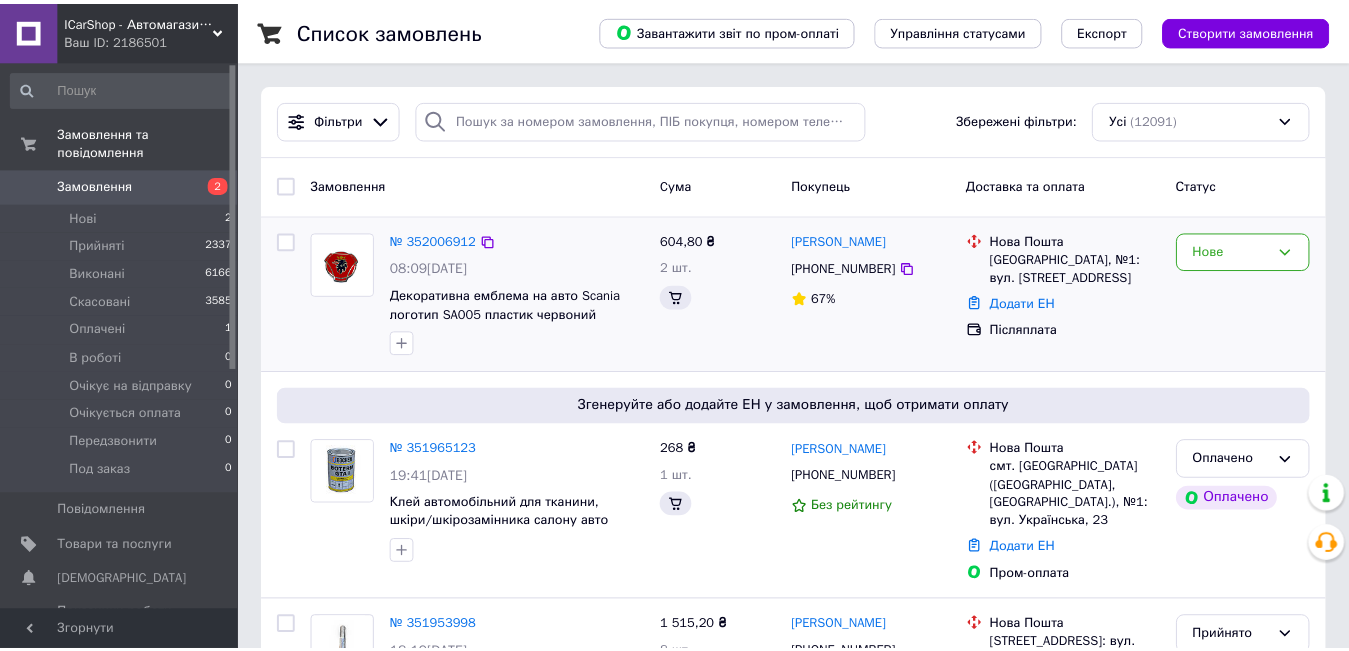 scroll, scrollTop: 0, scrollLeft: 0, axis: both 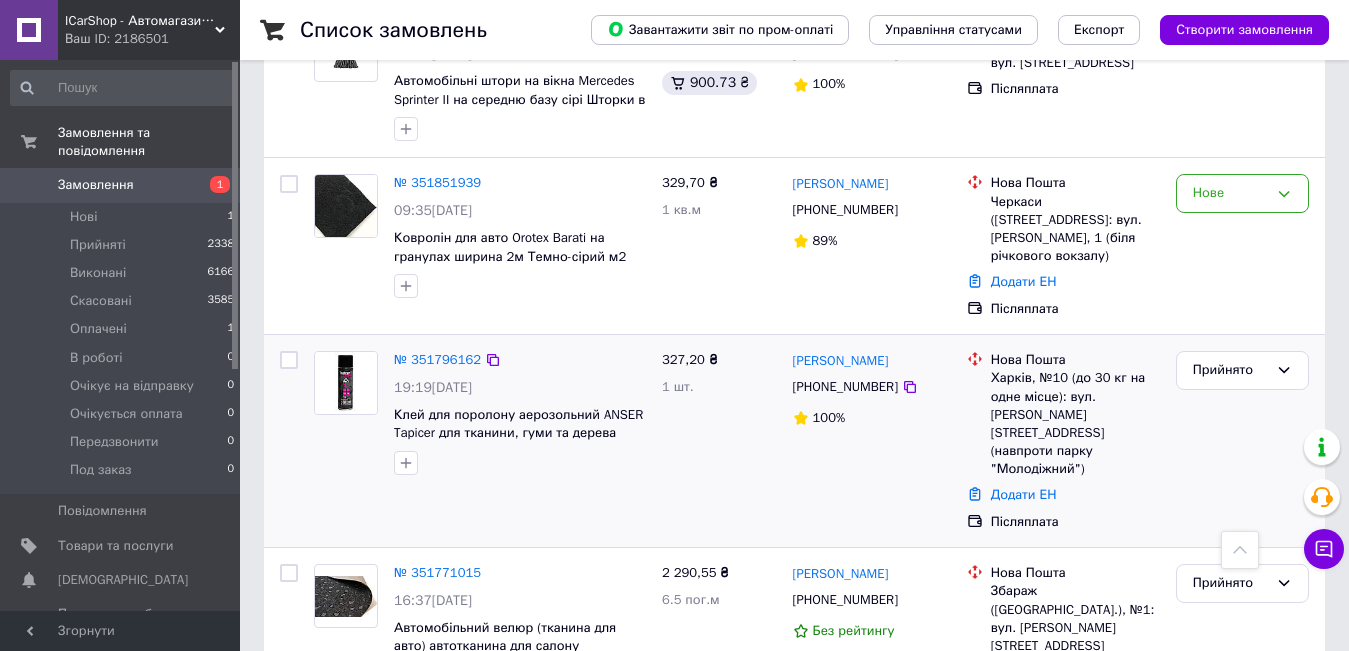 click on "Клей для поролону аерозольний ANSER Tapicer для тканини, гуми та дерева STRONG Spray 500 ml" at bounding box center [520, 424] 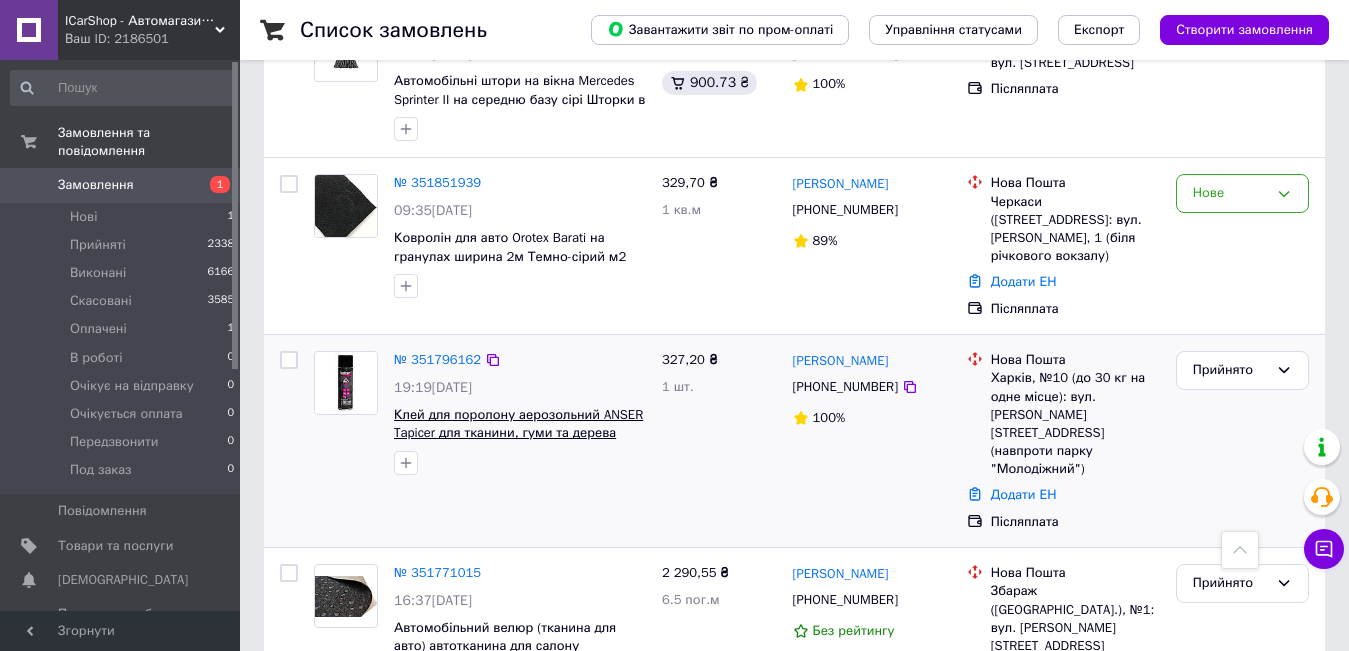 click on "Клей для поролону аерозольний ANSER Tapicer для тканини, гуми та дерева STRONG Spray 500 ml" at bounding box center [518, 433] 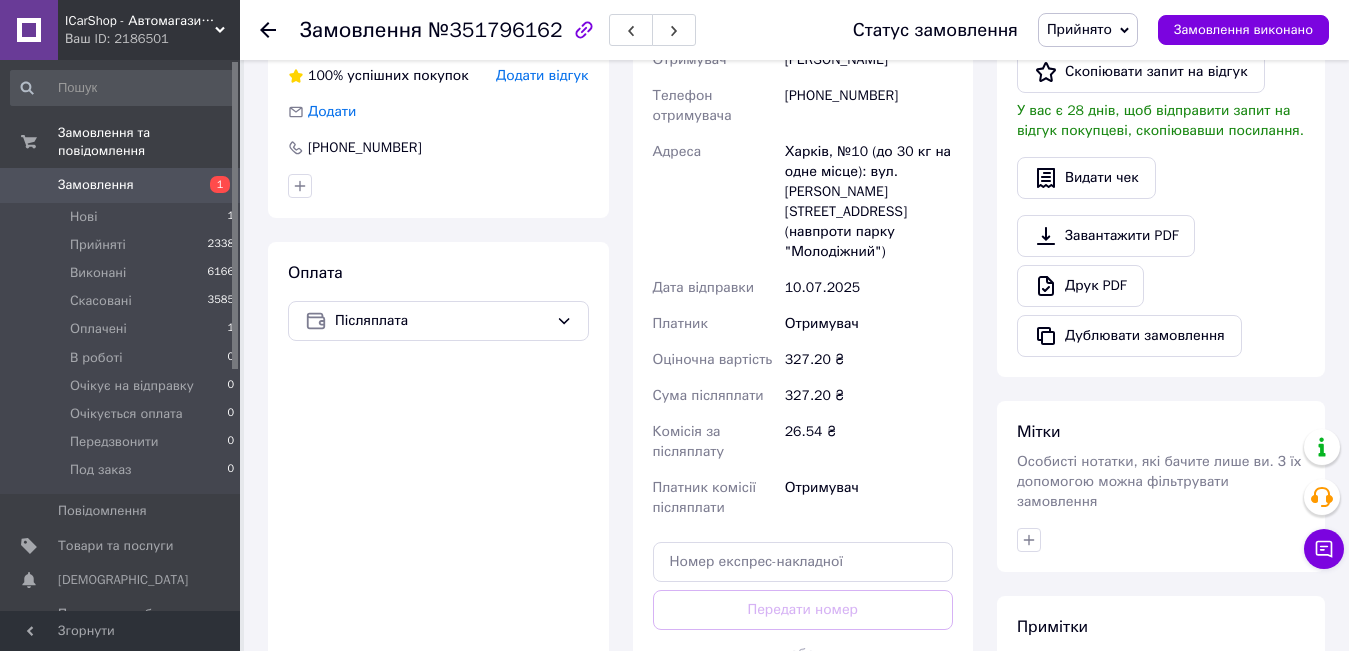 scroll, scrollTop: 600, scrollLeft: 0, axis: vertical 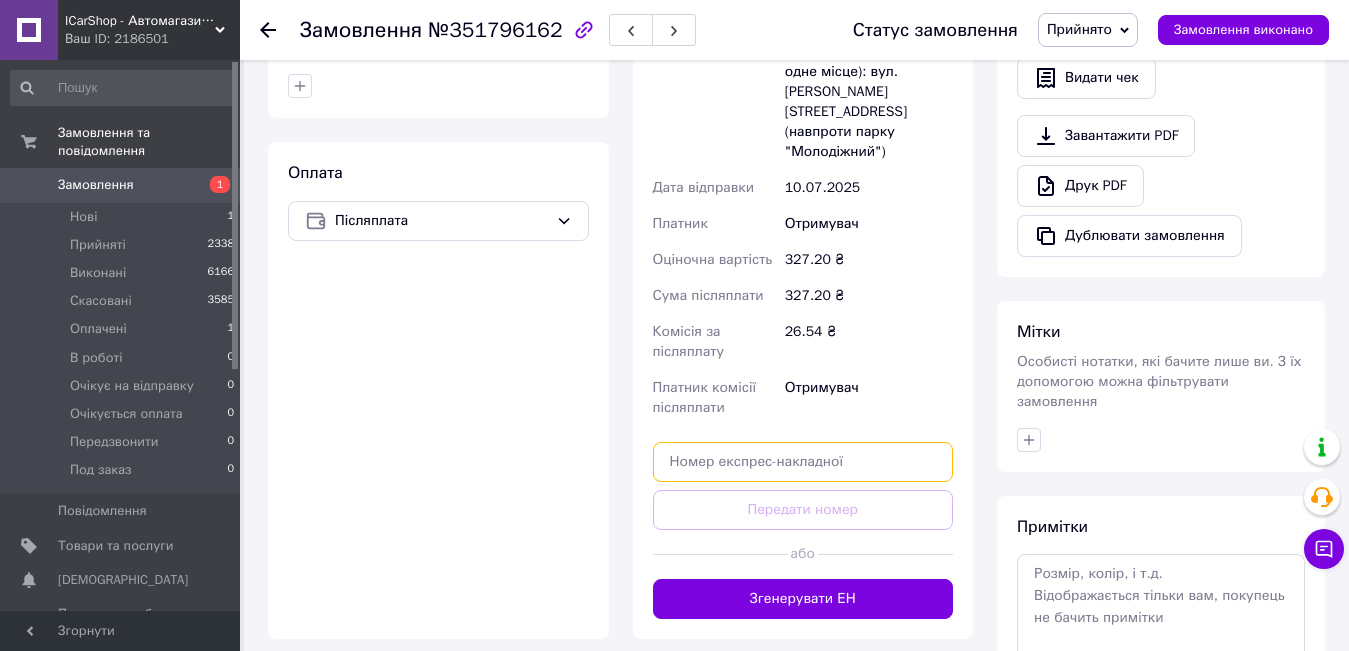 click at bounding box center (803, 462) 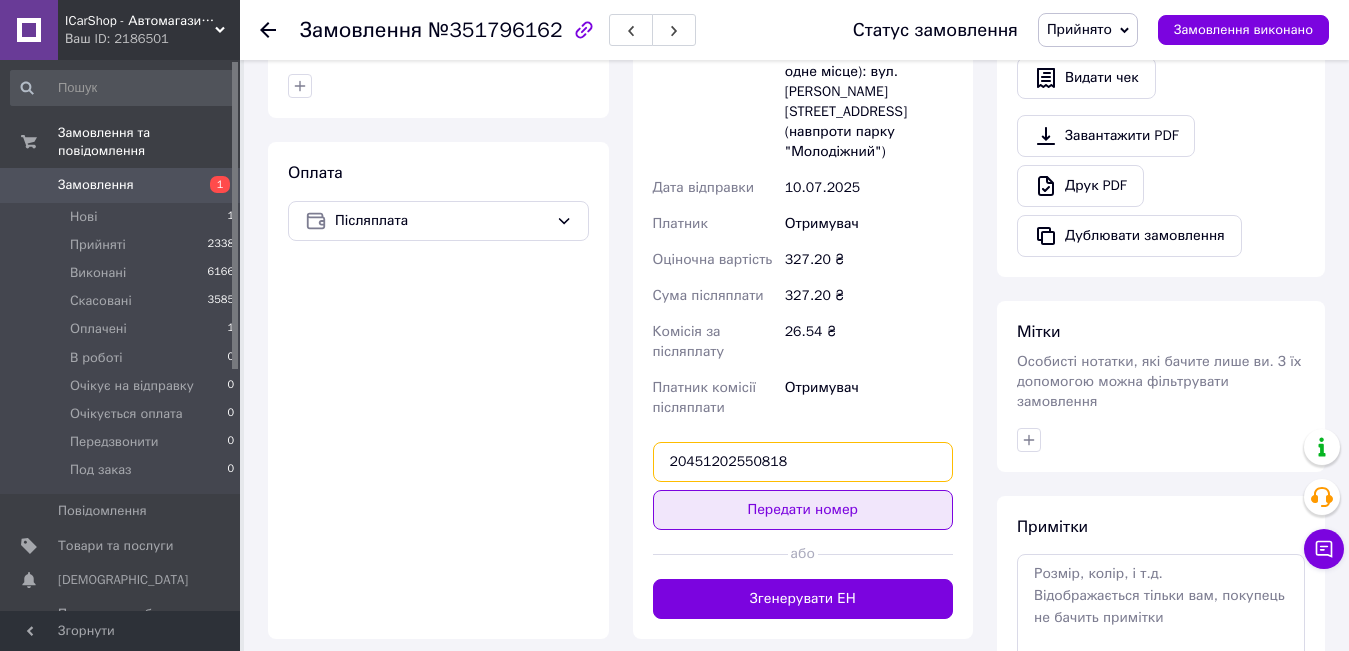 type on "20451202550818" 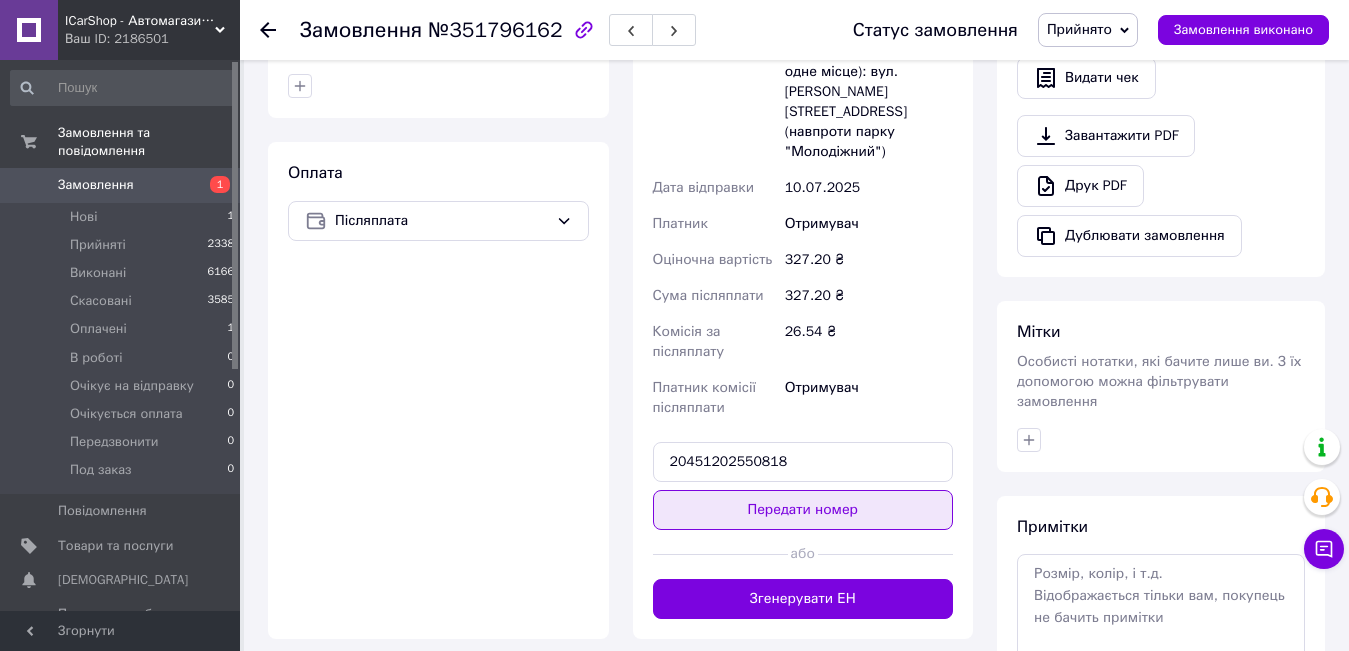 click on "Передати номер" at bounding box center (803, 510) 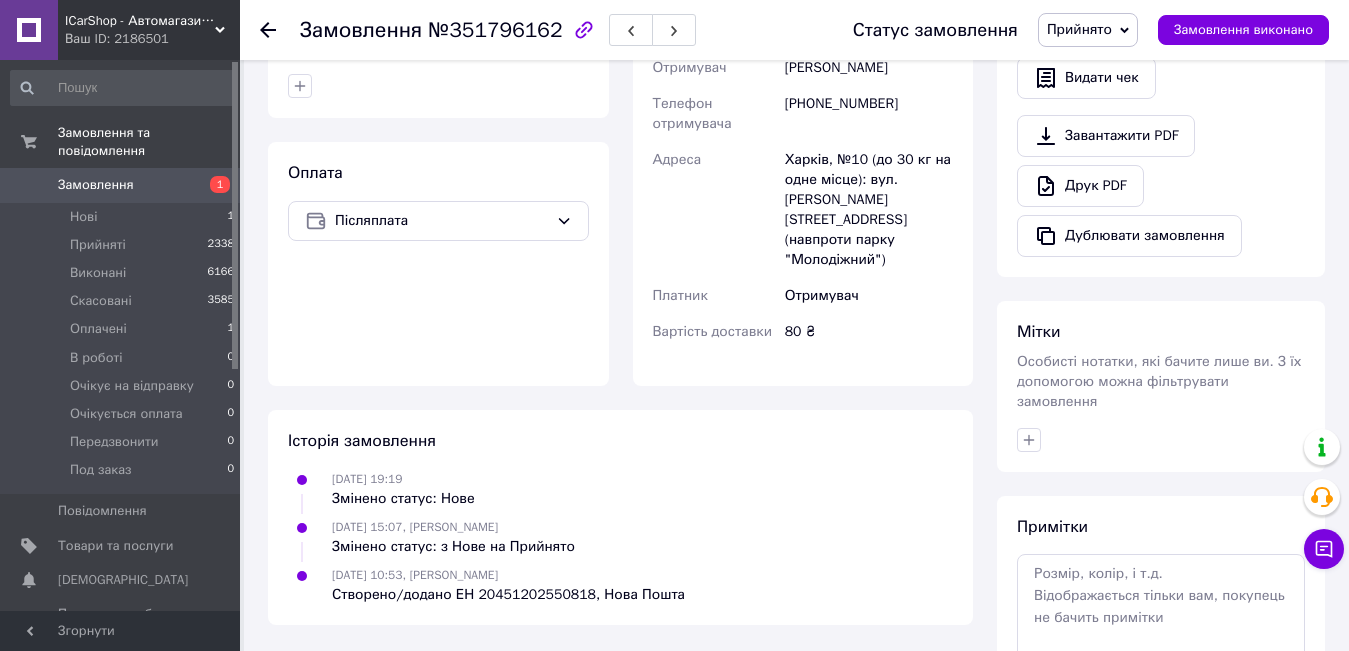 click 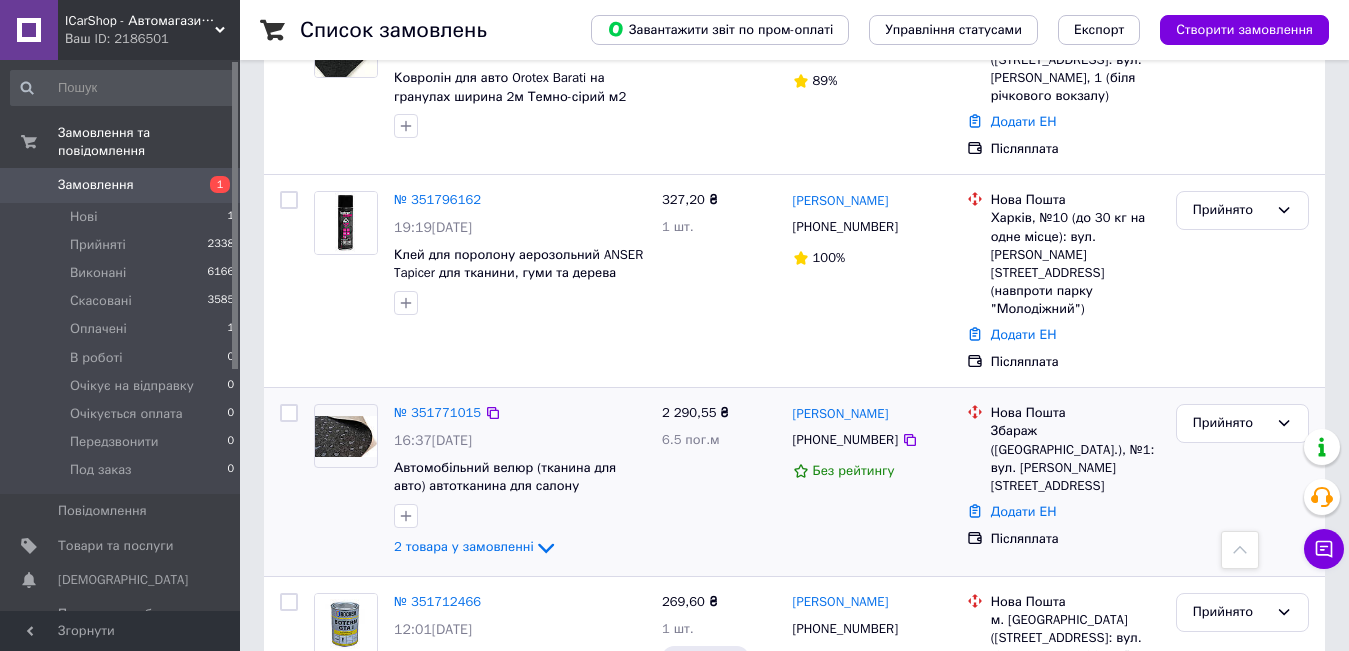scroll, scrollTop: 1060, scrollLeft: 0, axis: vertical 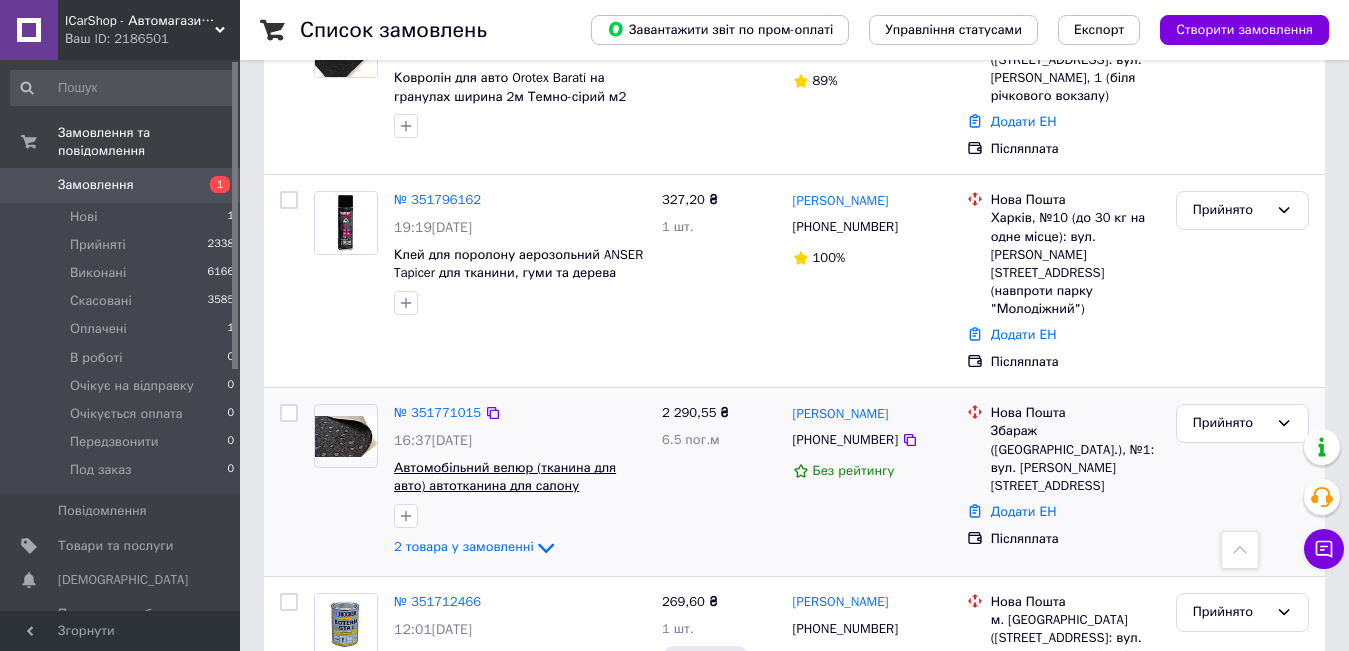 click on "Автомобільний велюр (тканина для авто) автотканина для салону [PERSON_NAME] 683 ширина 180 см (пог.м)" at bounding box center (505, 495) 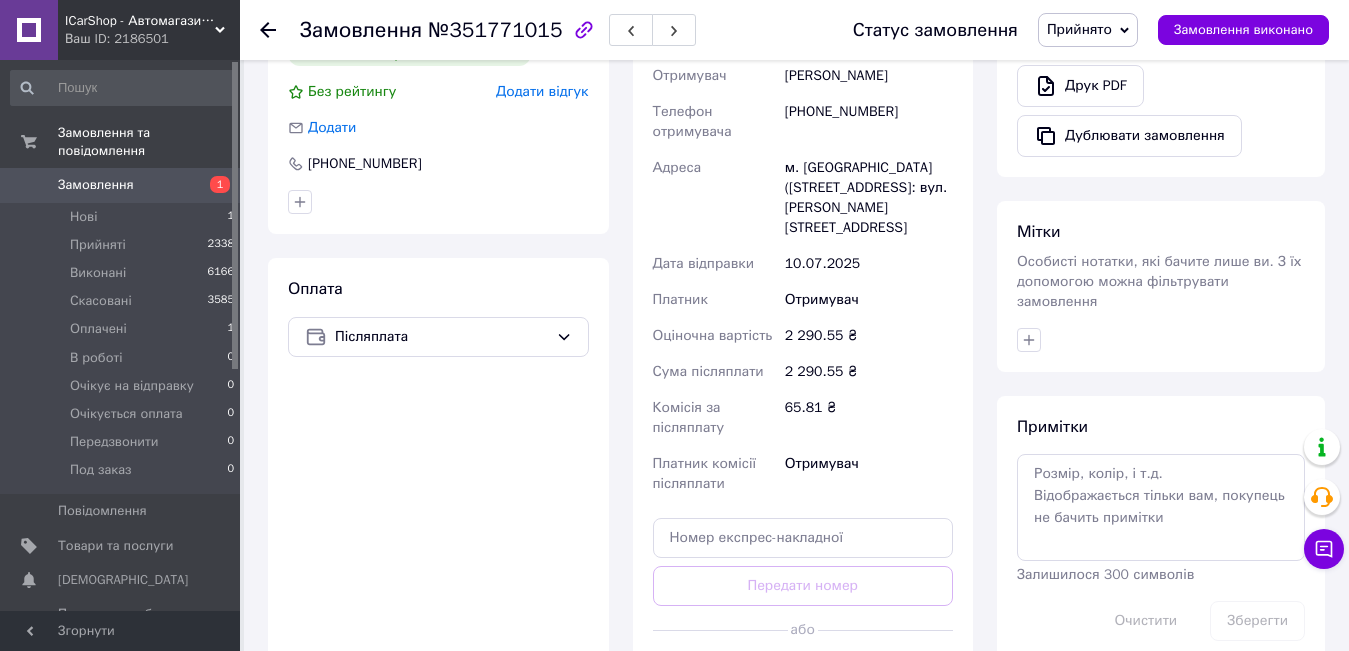 scroll, scrollTop: 800, scrollLeft: 0, axis: vertical 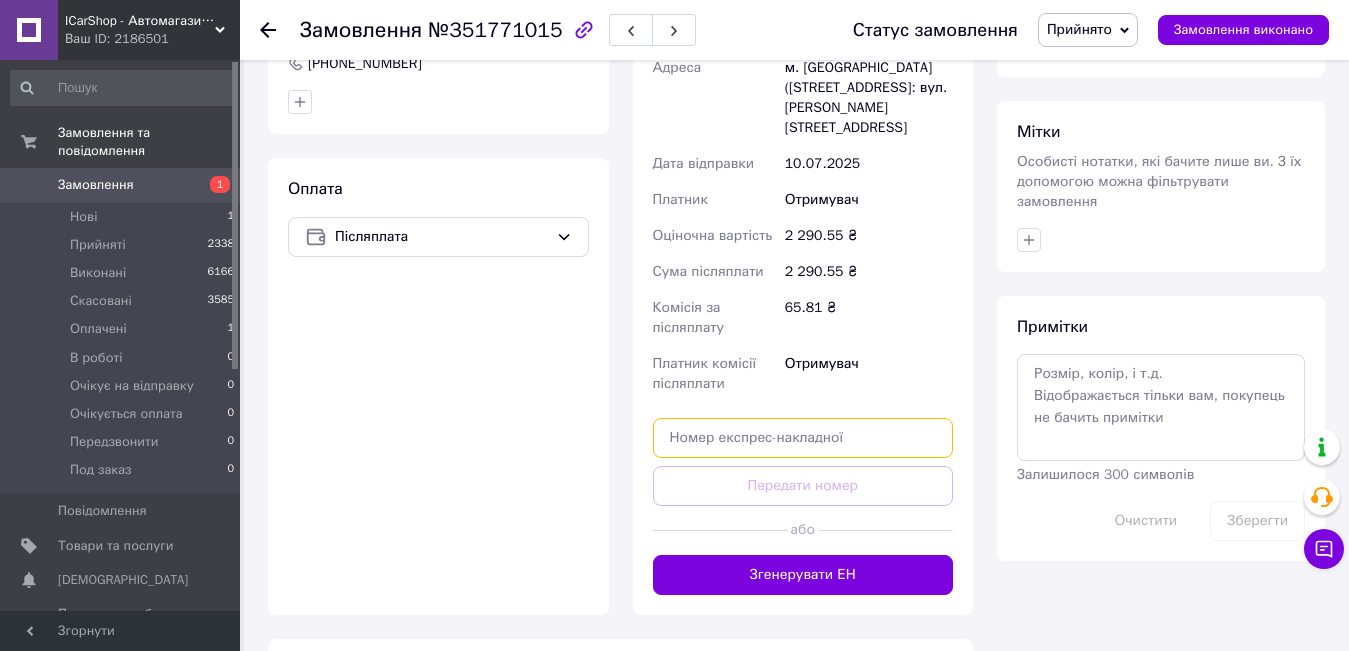 click at bounding box center [803, 438] 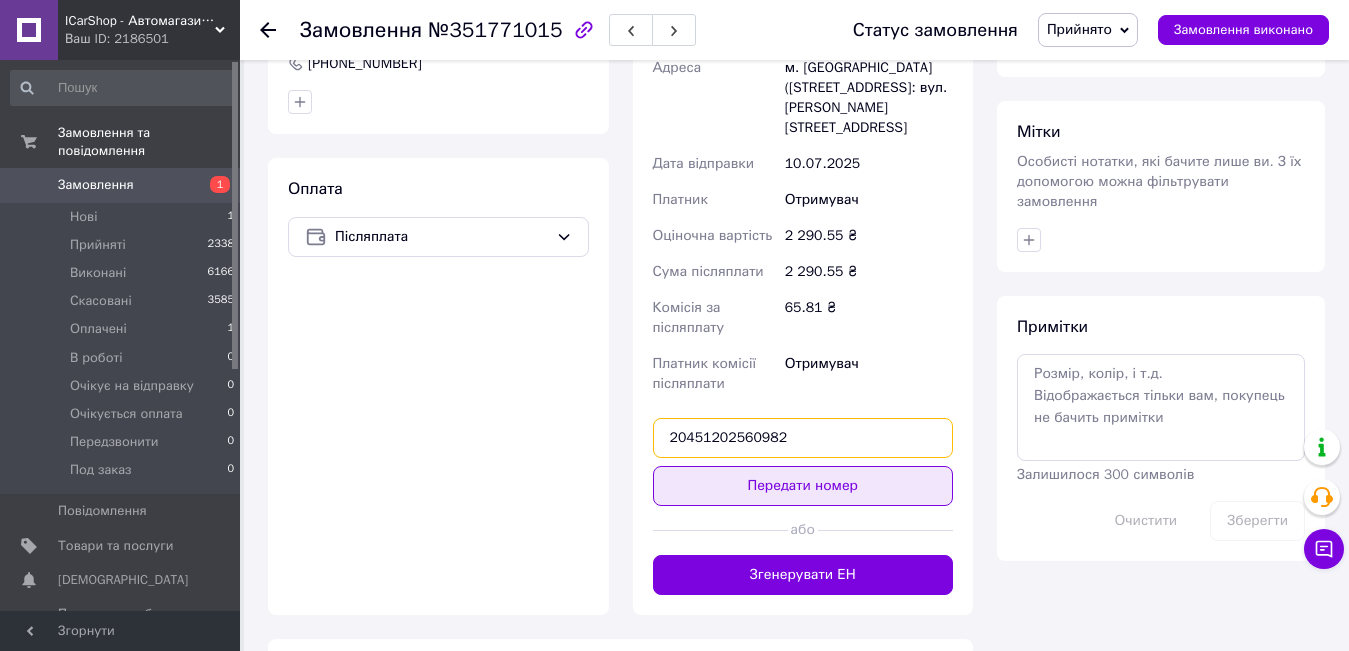type on "20451202560982" 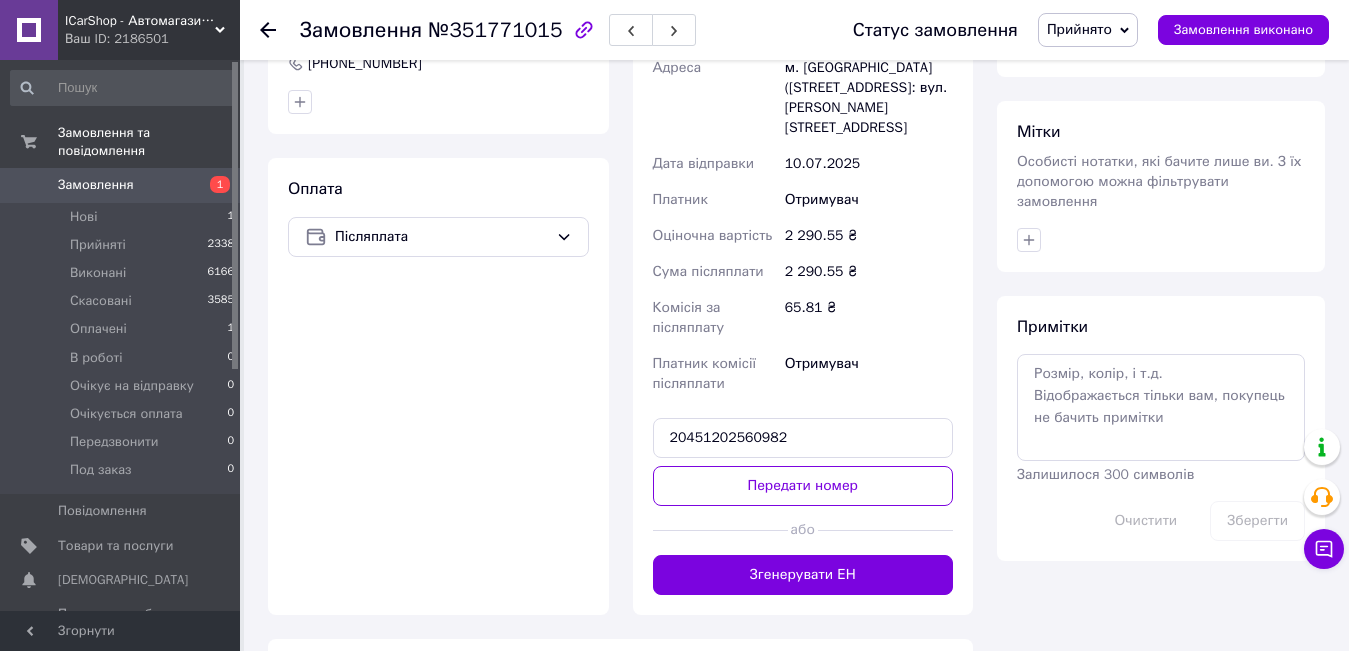 click on "Передати номер" at bounding box center (803, 486) 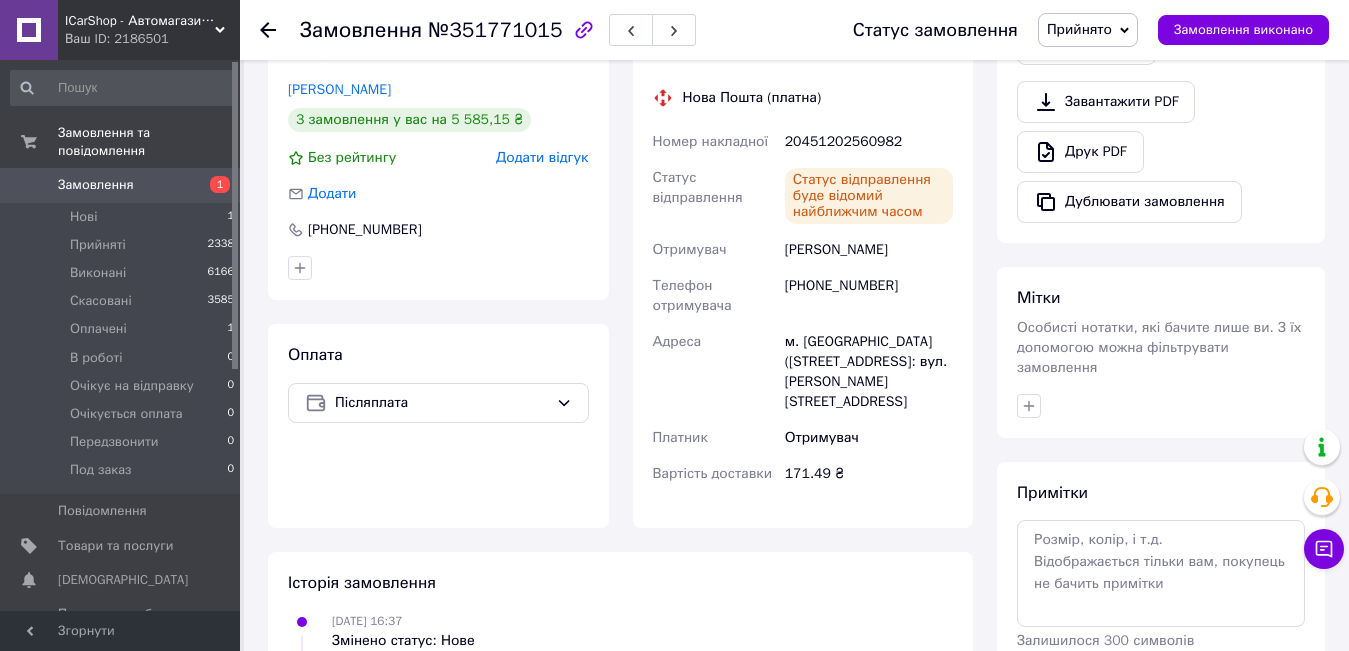 scroll, scrollTop: 534, scrollLeft: 0, axis: vertical 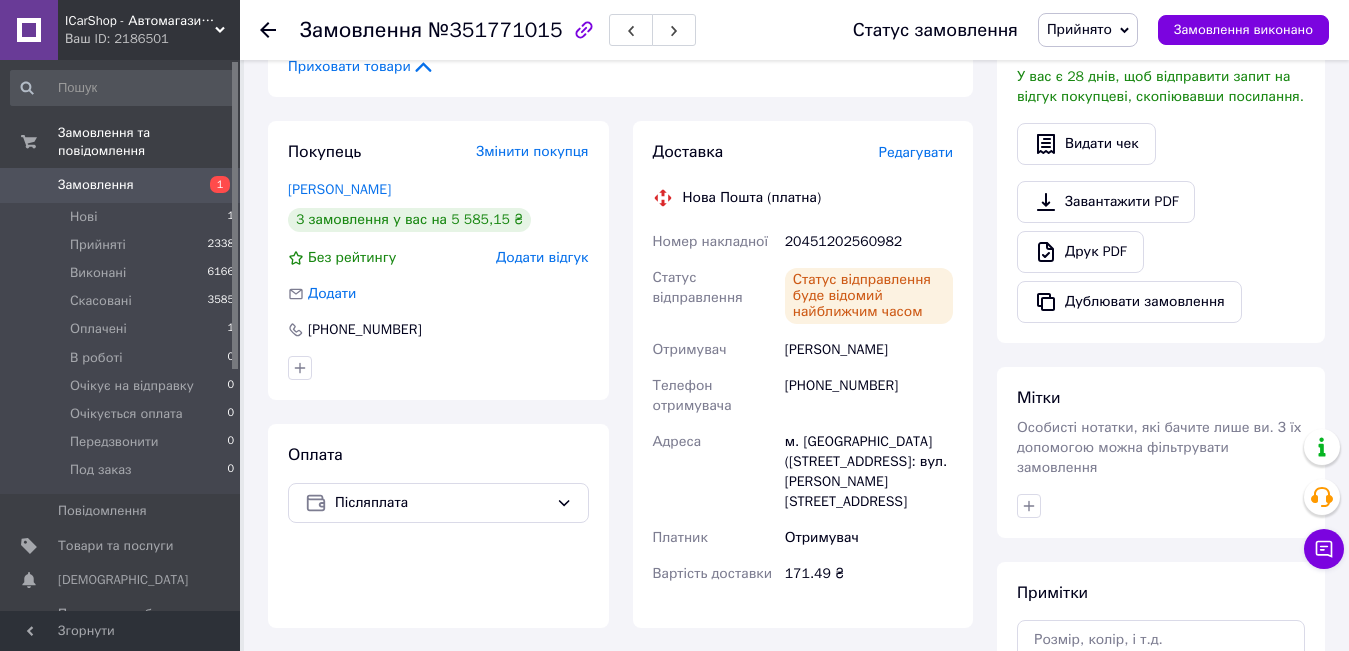 click 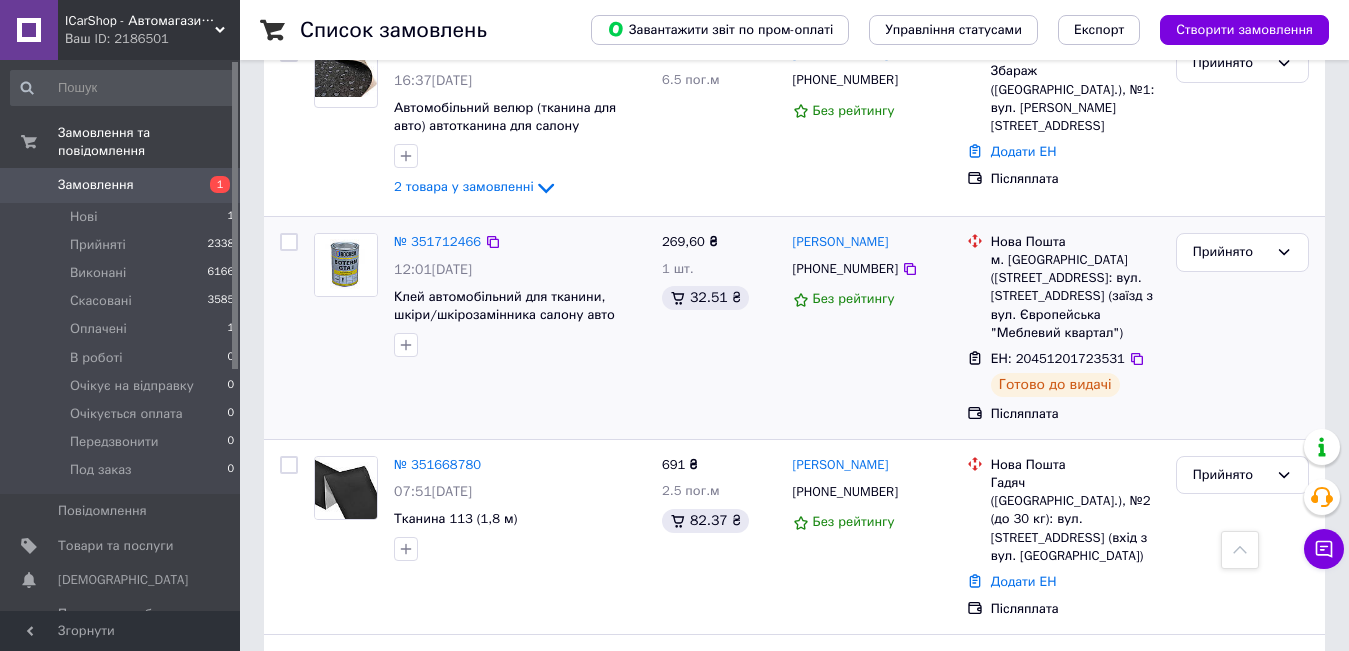 scroll, scrollTop: 1520, scrollLeft: 0, axis: vertical 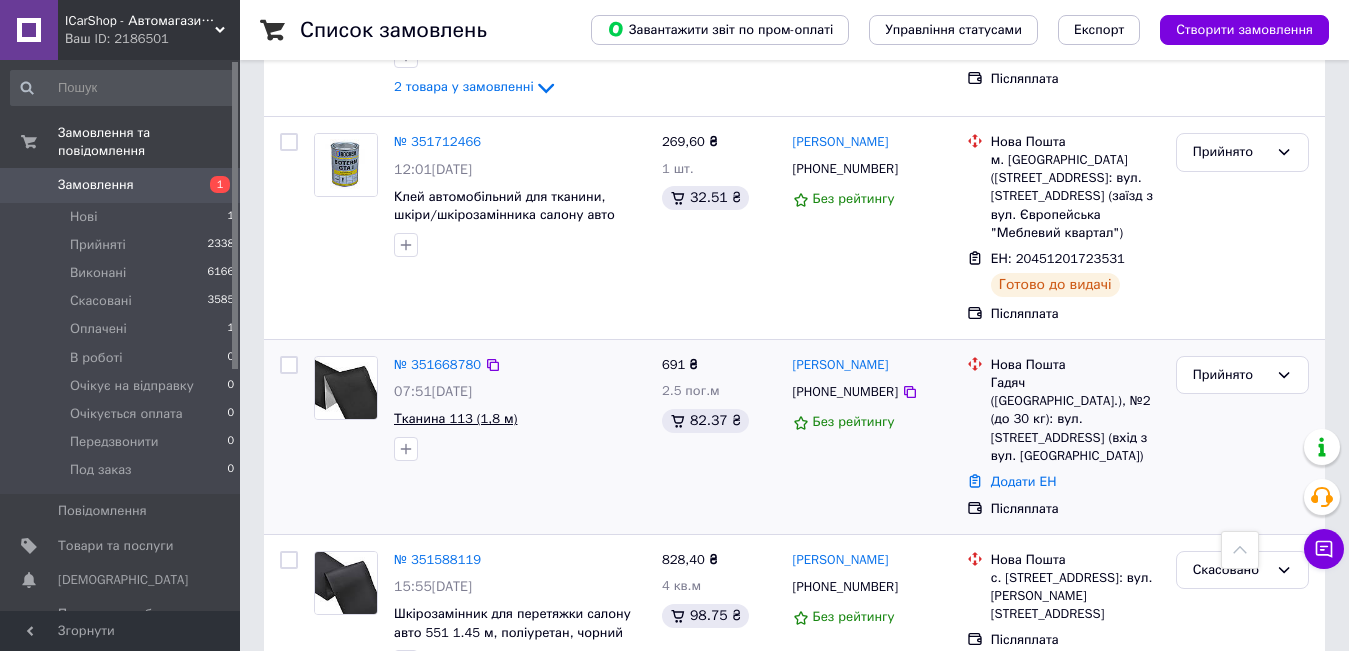 click on "Тканина 113 (1,8 м)" at bounding box center (455, 418) 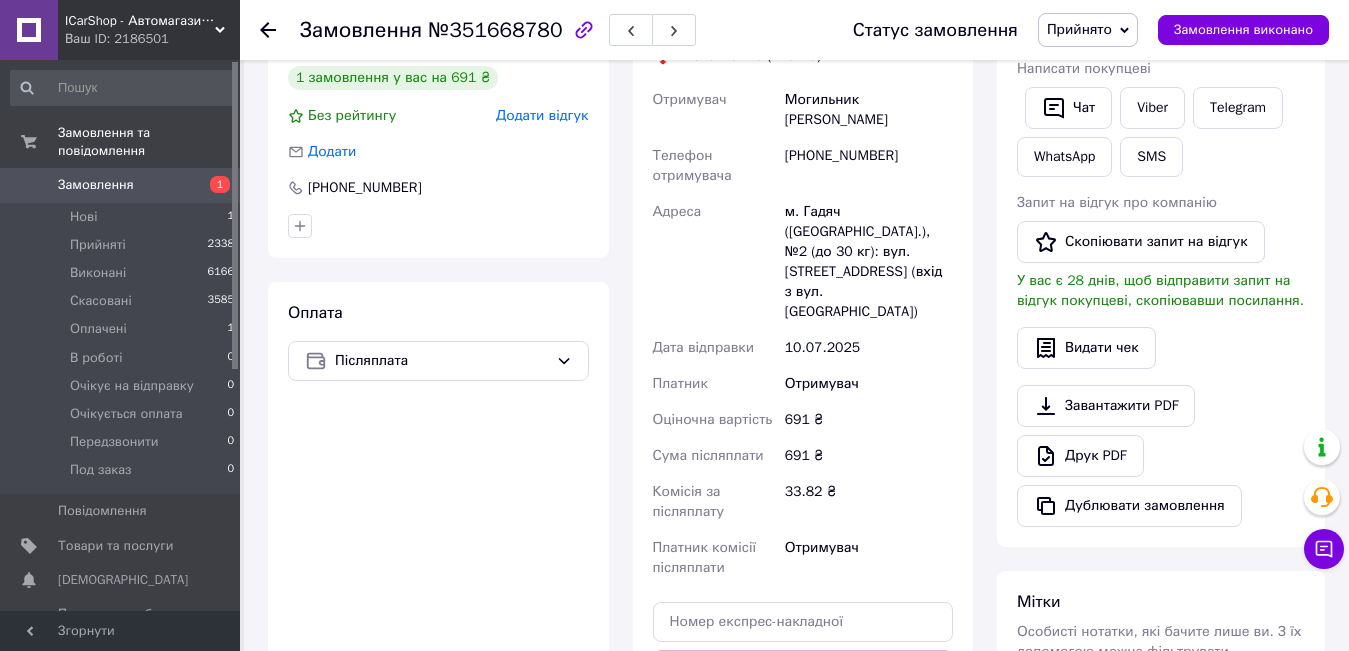 scroll, scrollTop: 500, scrollLeft: 0, axis: vertical 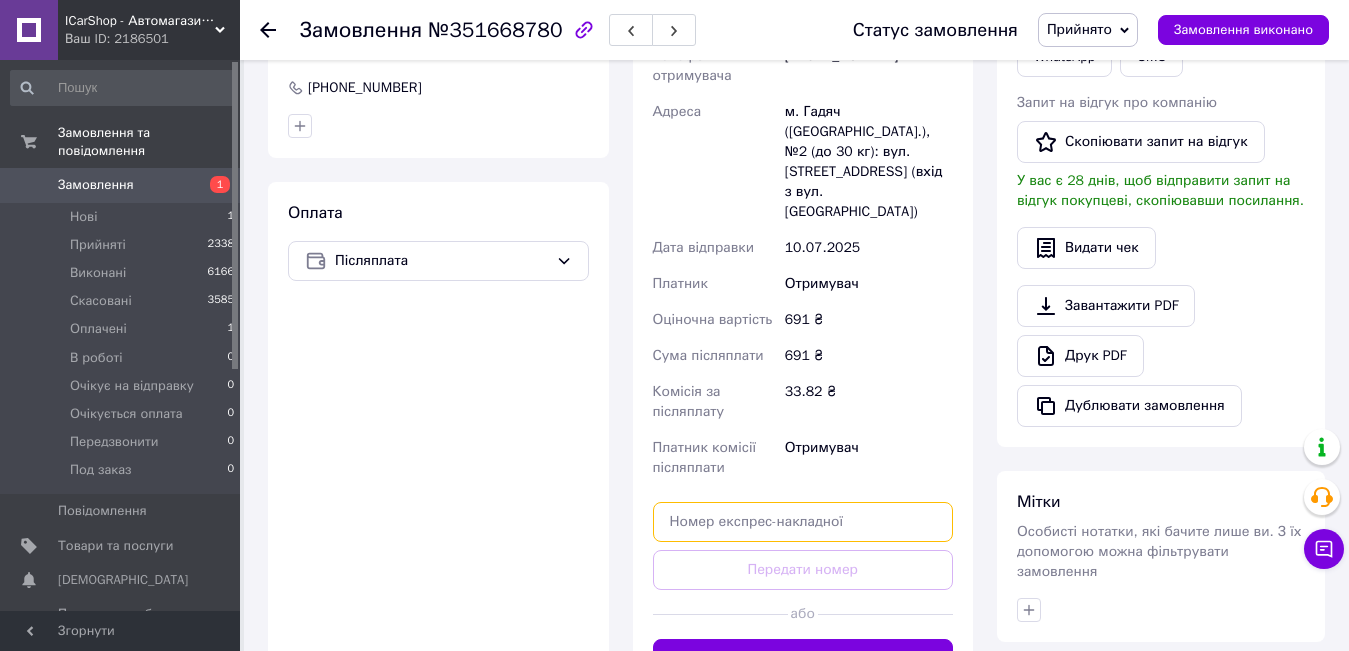 click at bounding box center [803, 522] 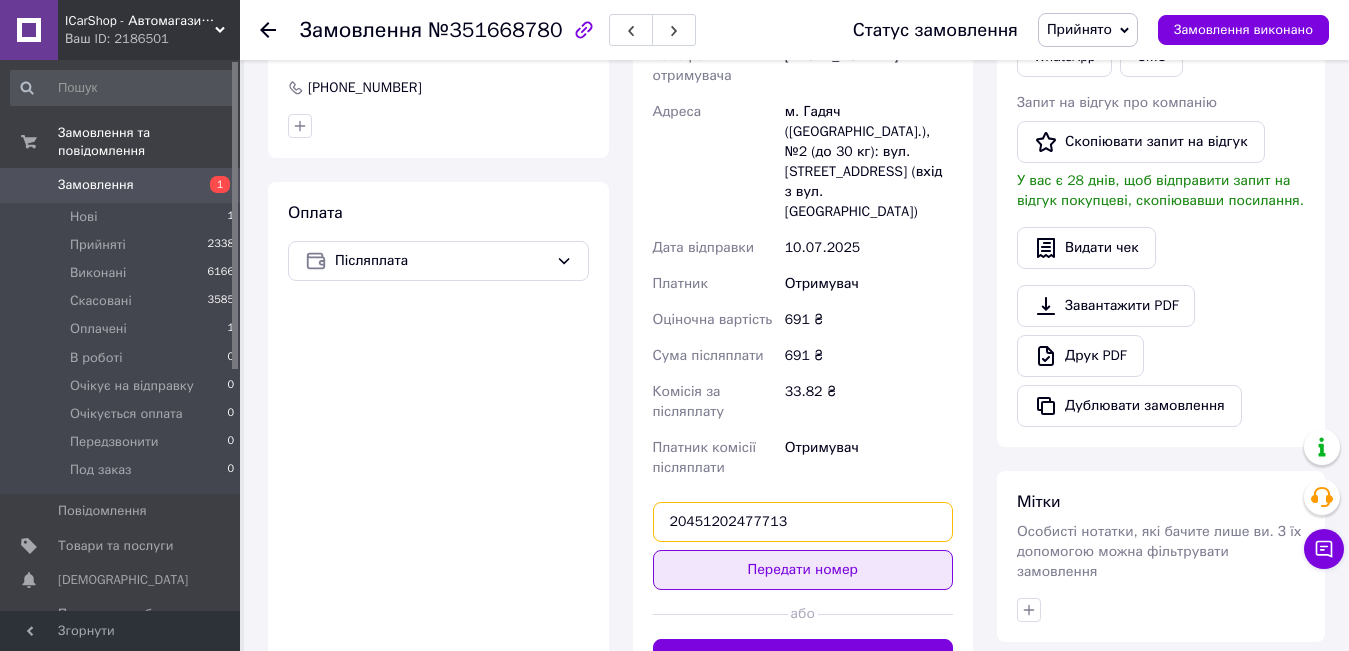 type on "20451202477713" 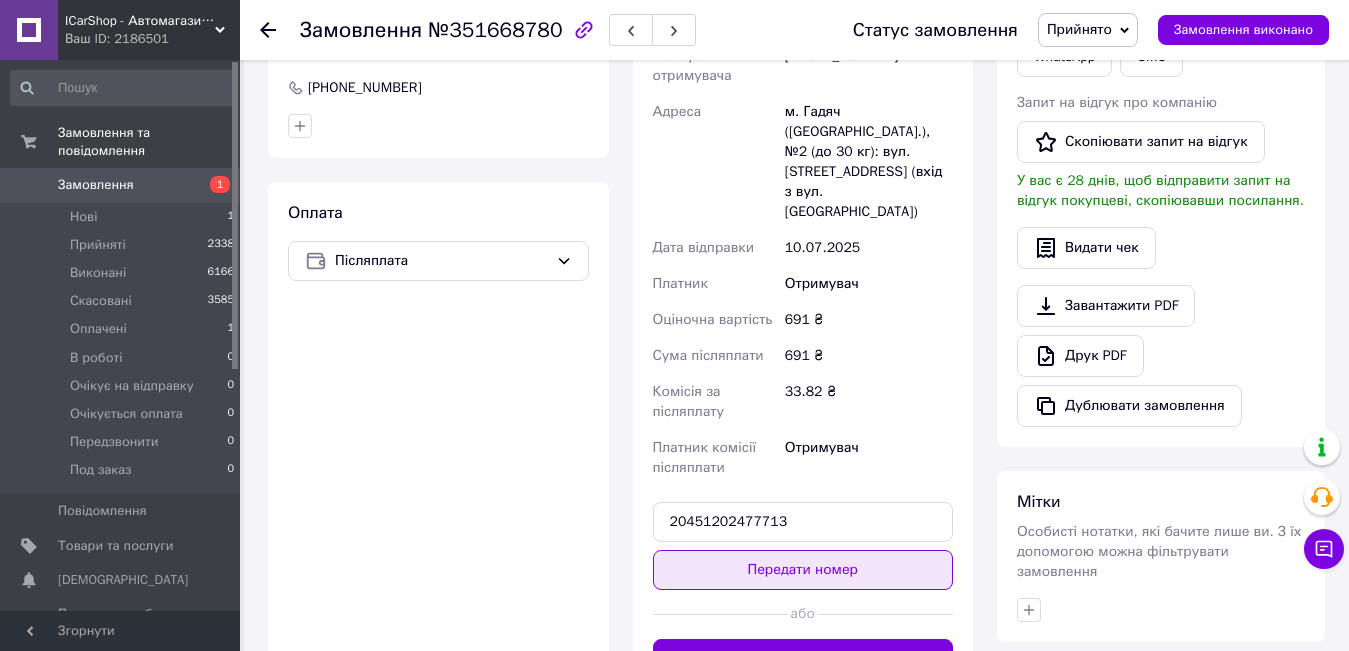 click on "Передати номер" at bounding box center [803, 570] 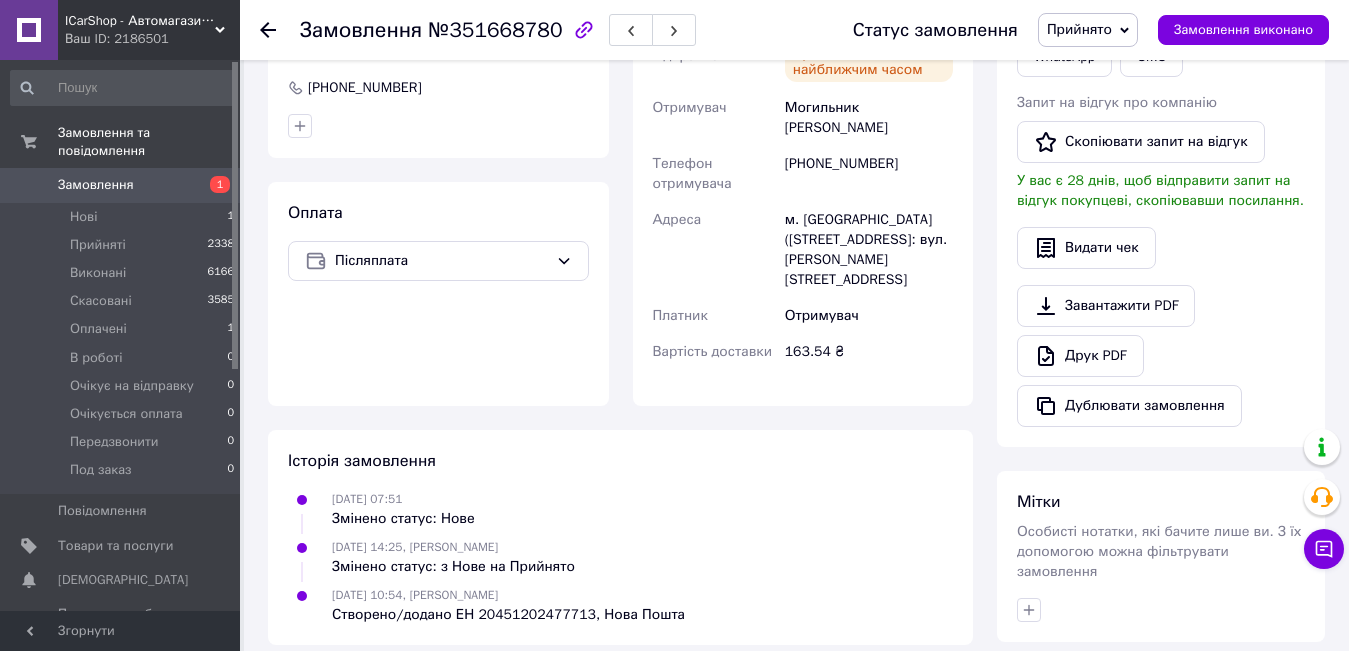click 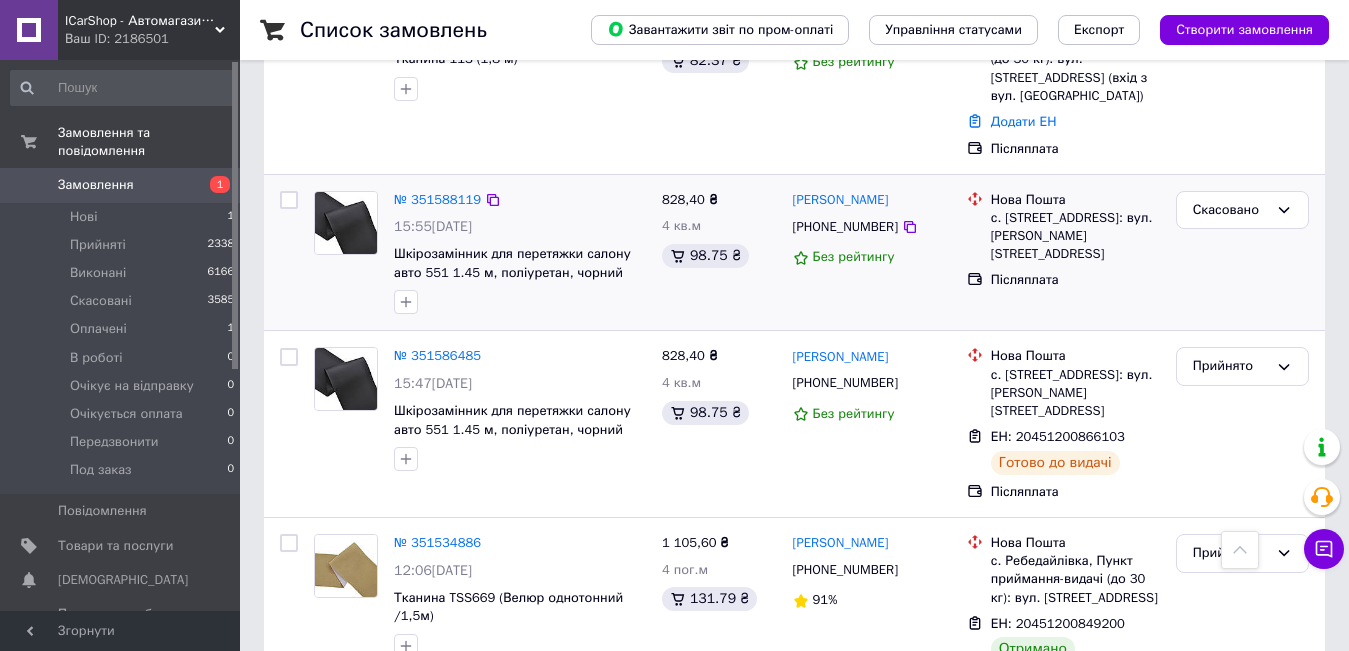 scroll, scrollTop: 1980, scrollLeft: 0, axis: vertical 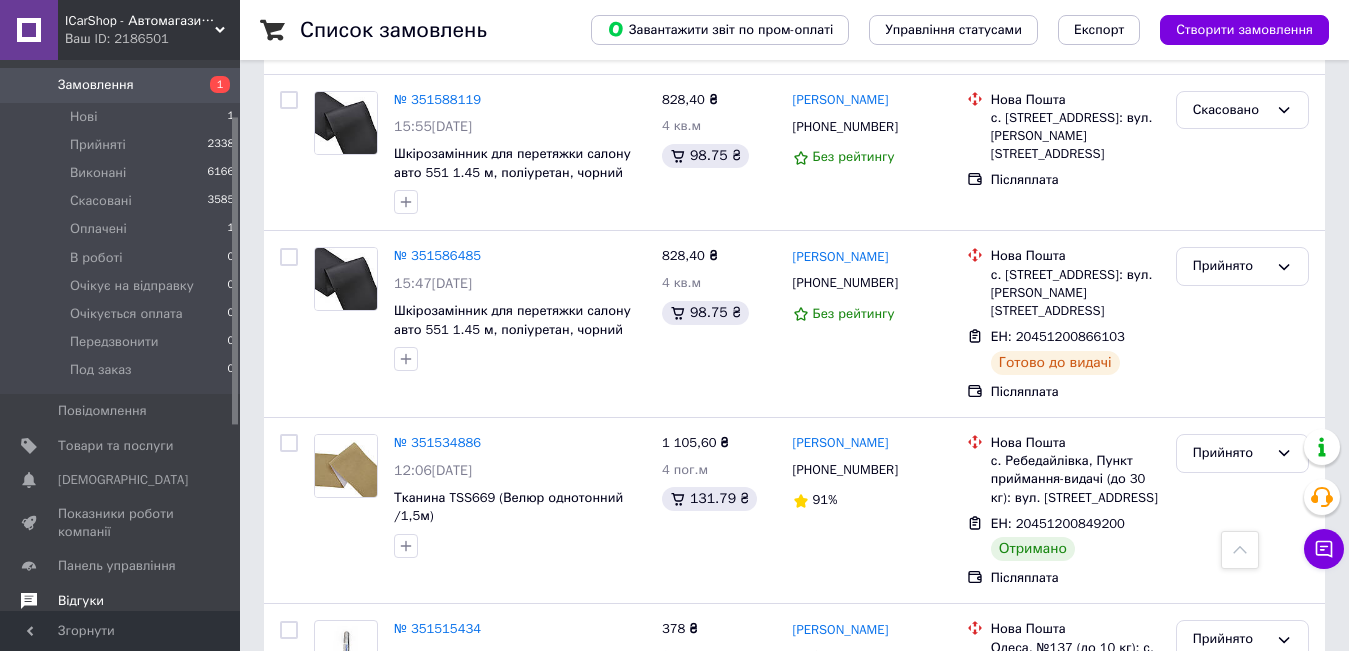 click on "Відгуки" at bounding box center [81, 601] 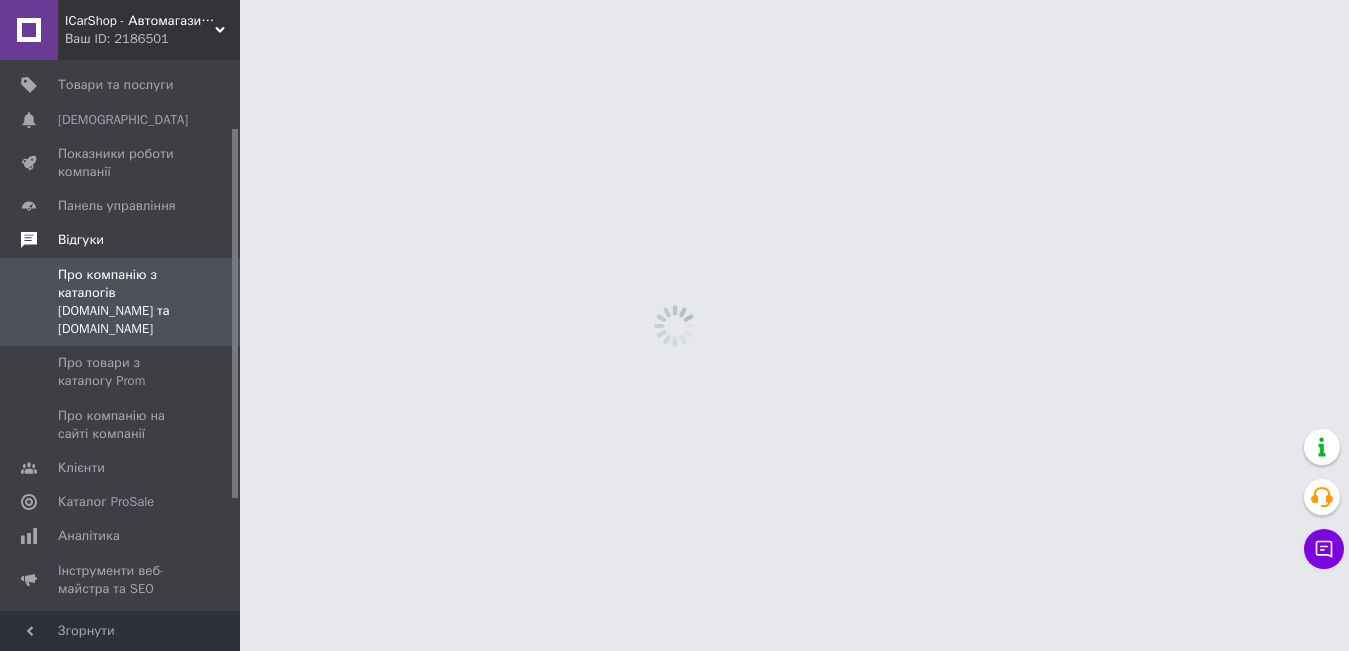 scroll, scrollTop: 0, scrollLeft: 0, axis: both 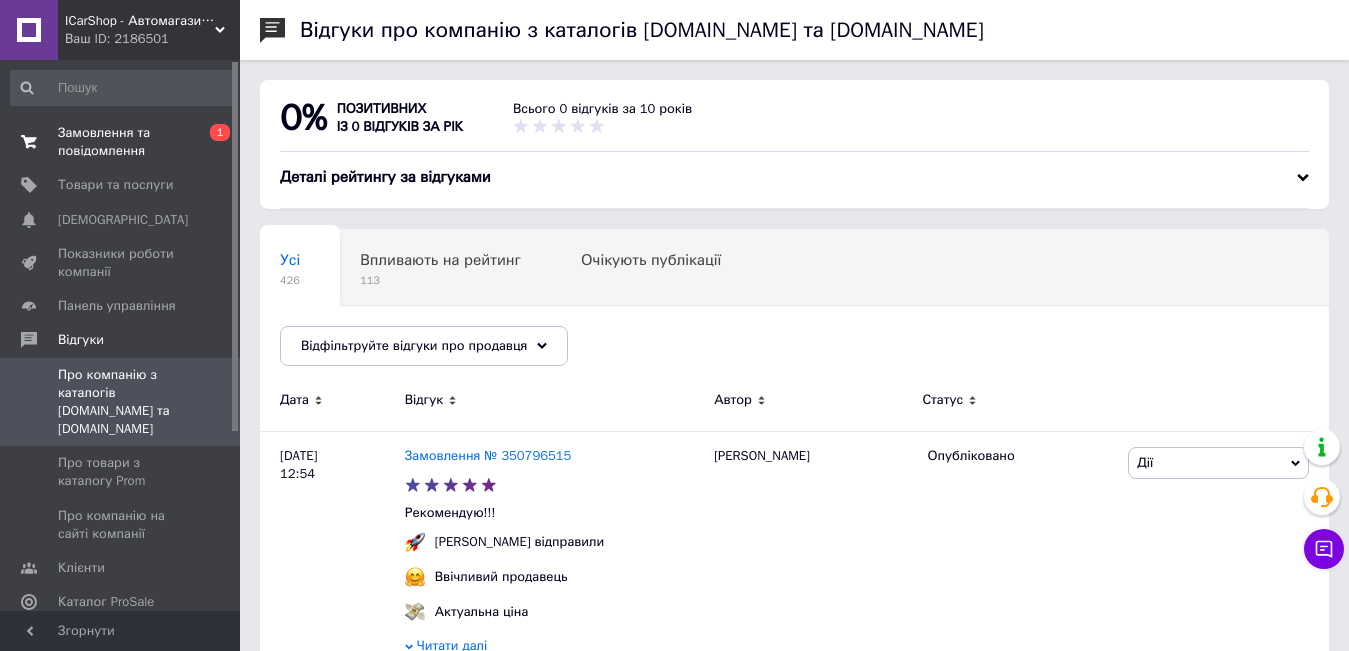 click on "Замовлення та повідомлення" at bounding box center [121, 142] 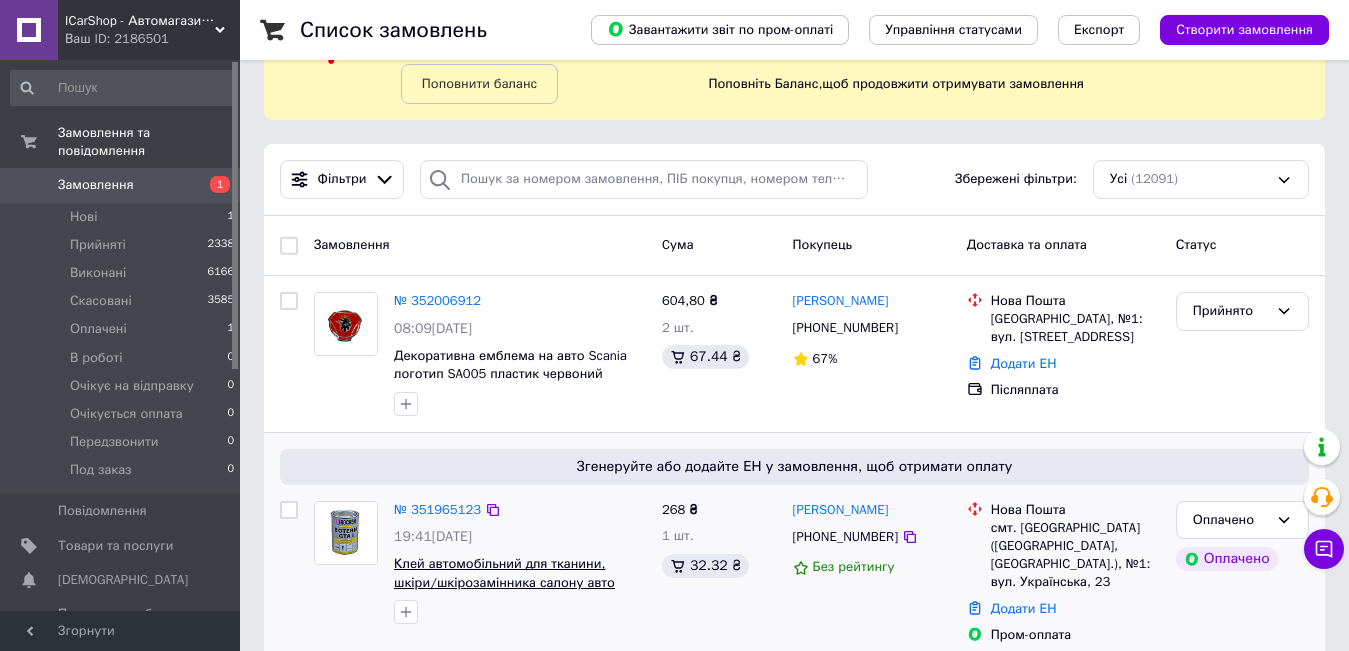 scroll, scrollTop: 300, scrollLeft: 0, axis: vertical 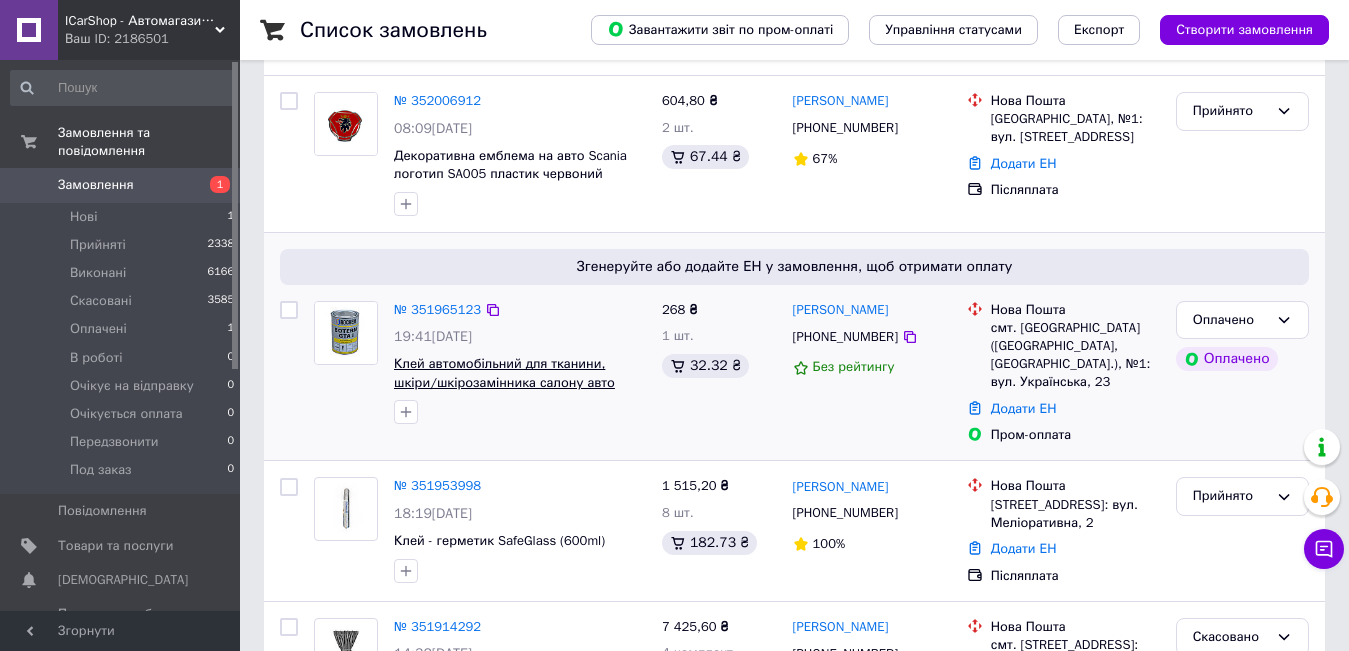 click on "Клей автомобільний для тканини, шкіри/шкірозамінника салону авто Bochem Boterm GTA I 0,8 кг. наіріт" at bounding box center [504, 382] 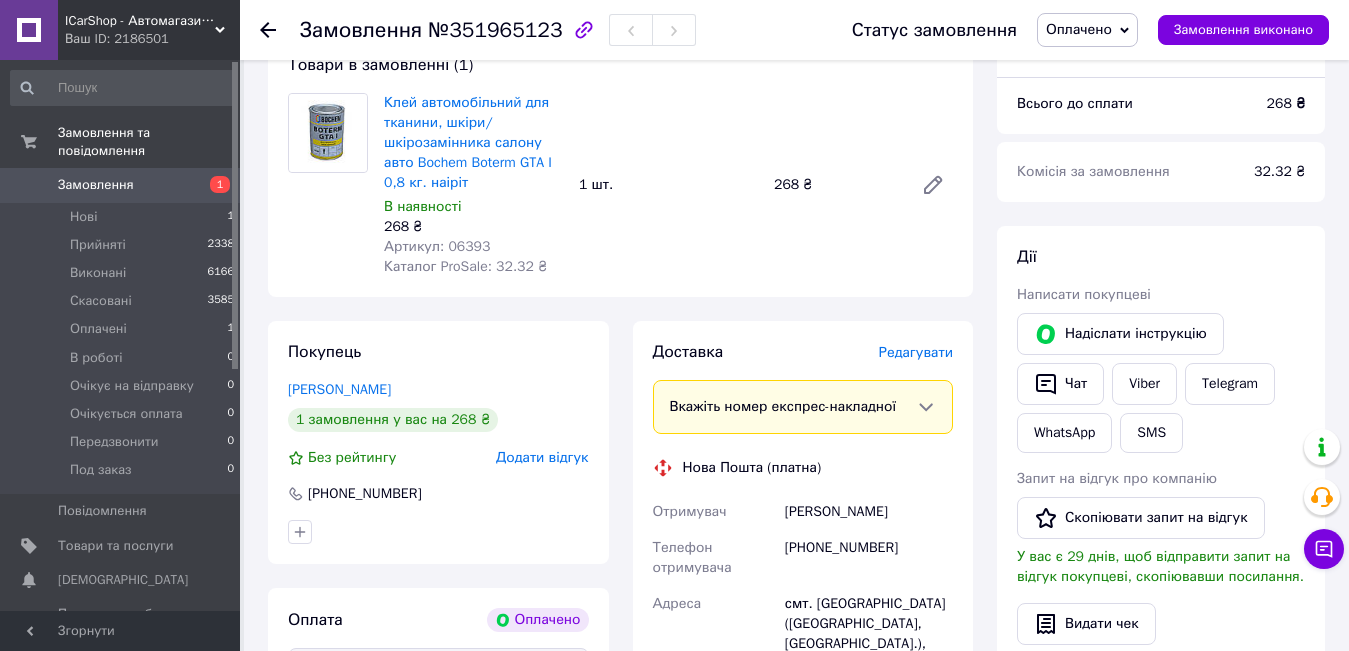 scroll, scrollTop: 300, scrollLeft: 0, axis: vertical 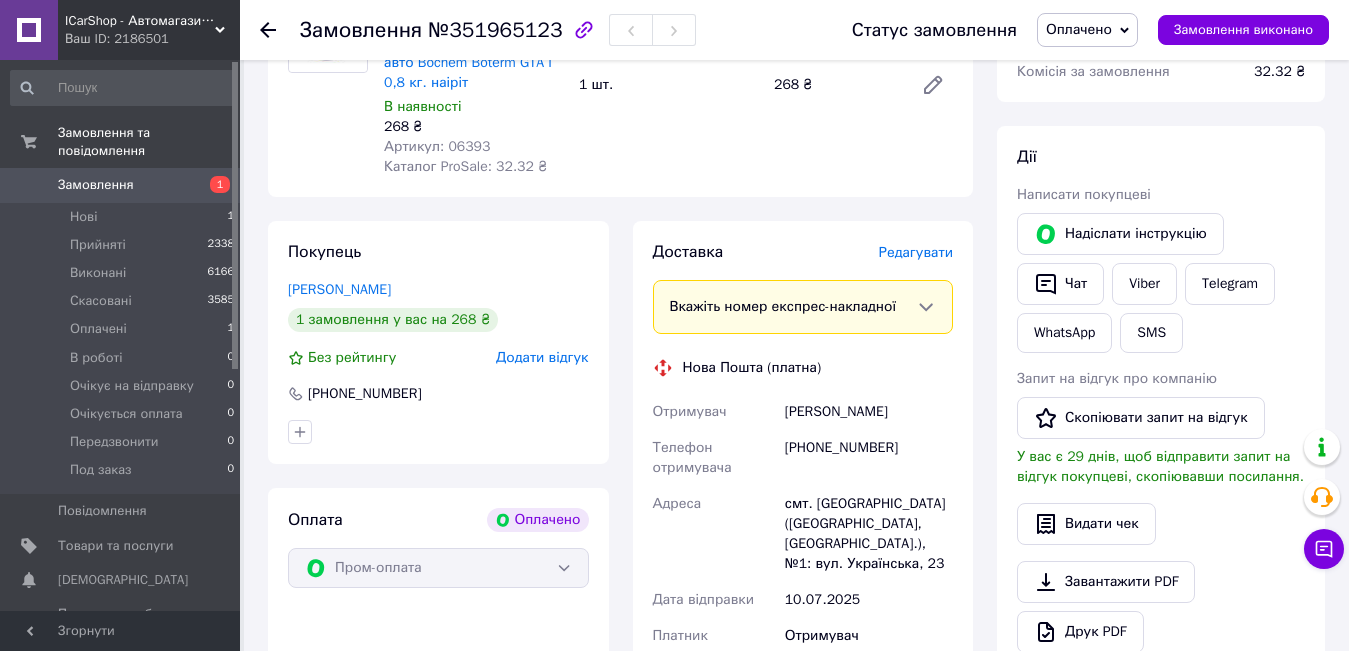 click 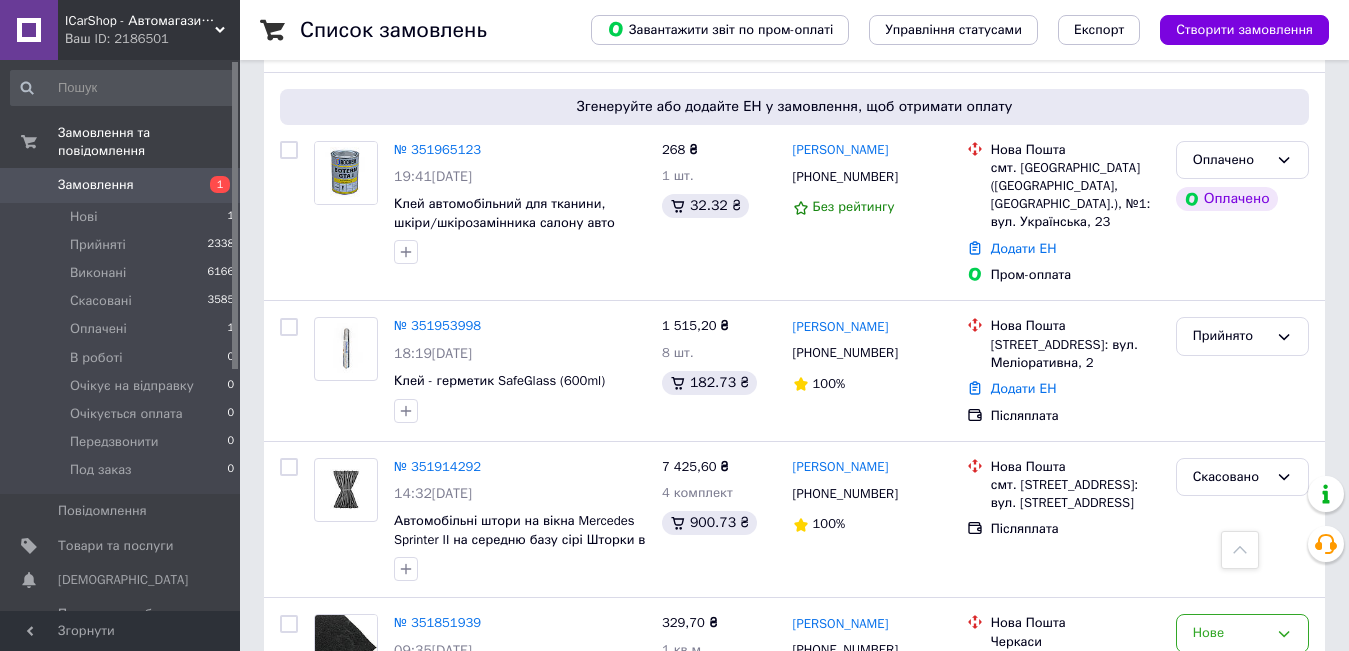 scroll, scrollTop: 300, scrollLeft: 0, axis: vertical 